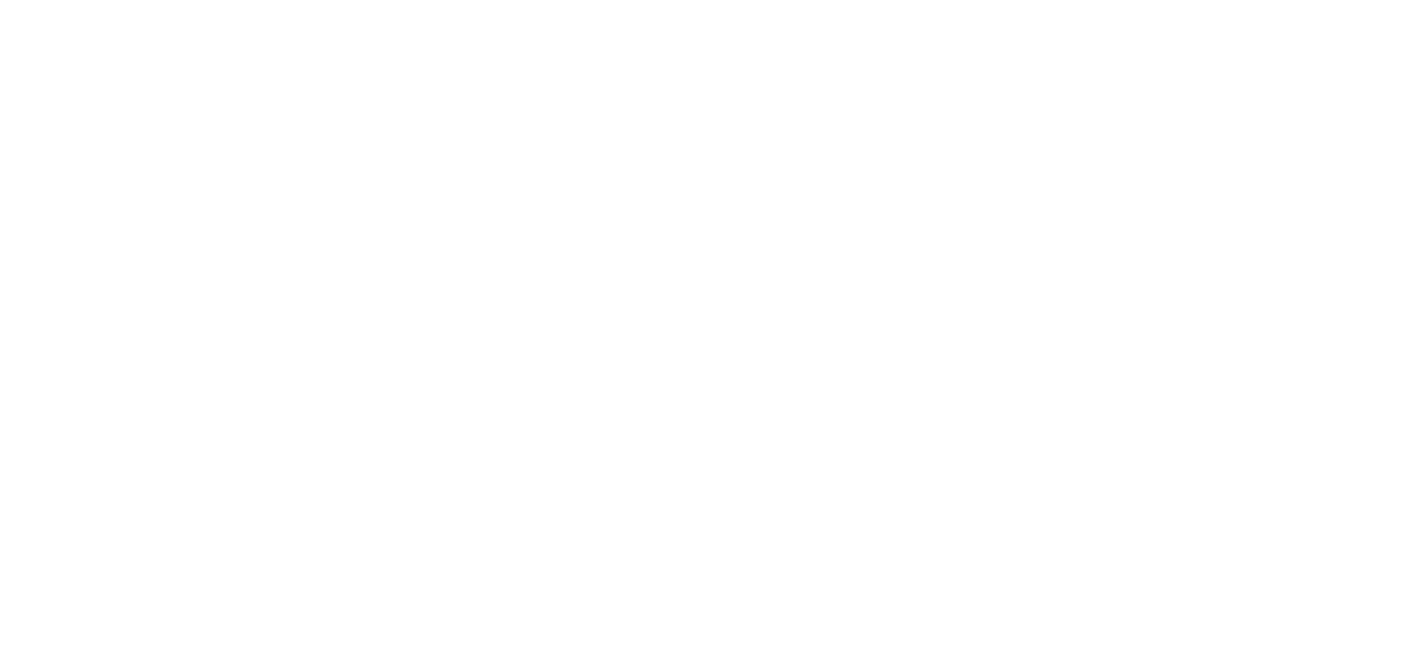 scroll, scrollTop: 0, scrollLeft: 0, axis: both 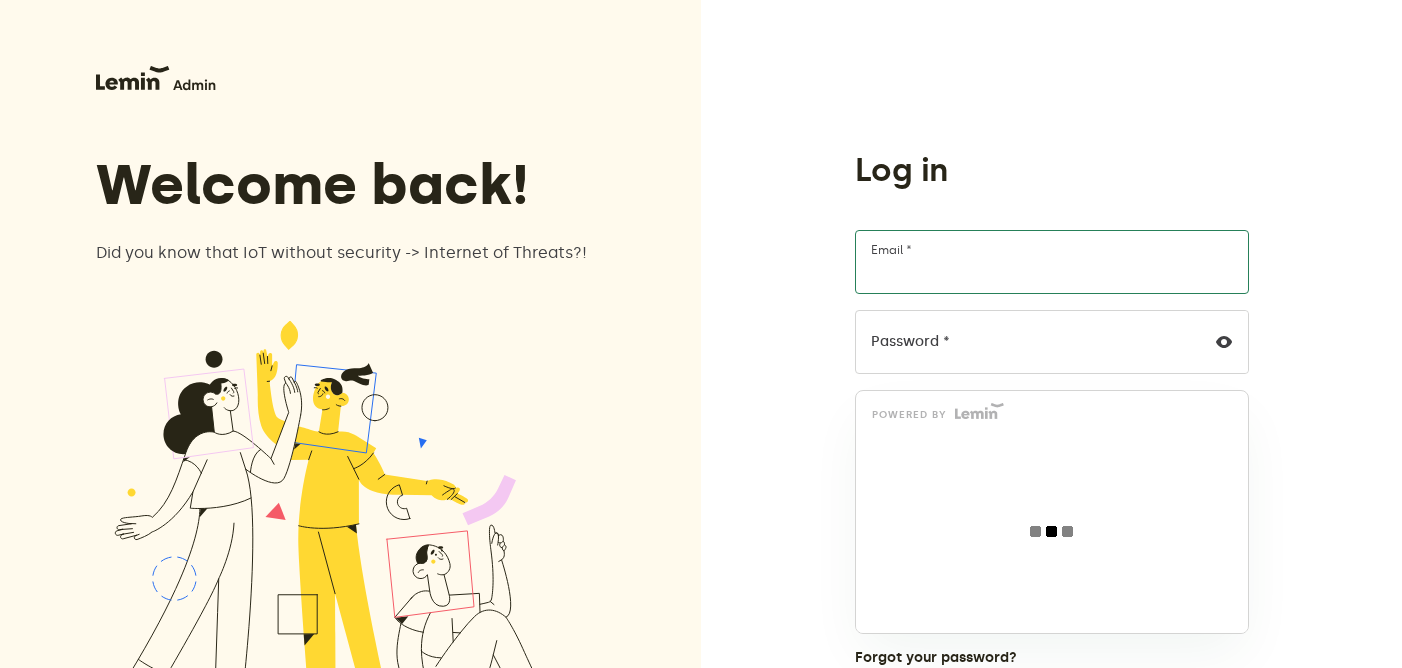 click on "Email *" at bounding box center [1052, 262] 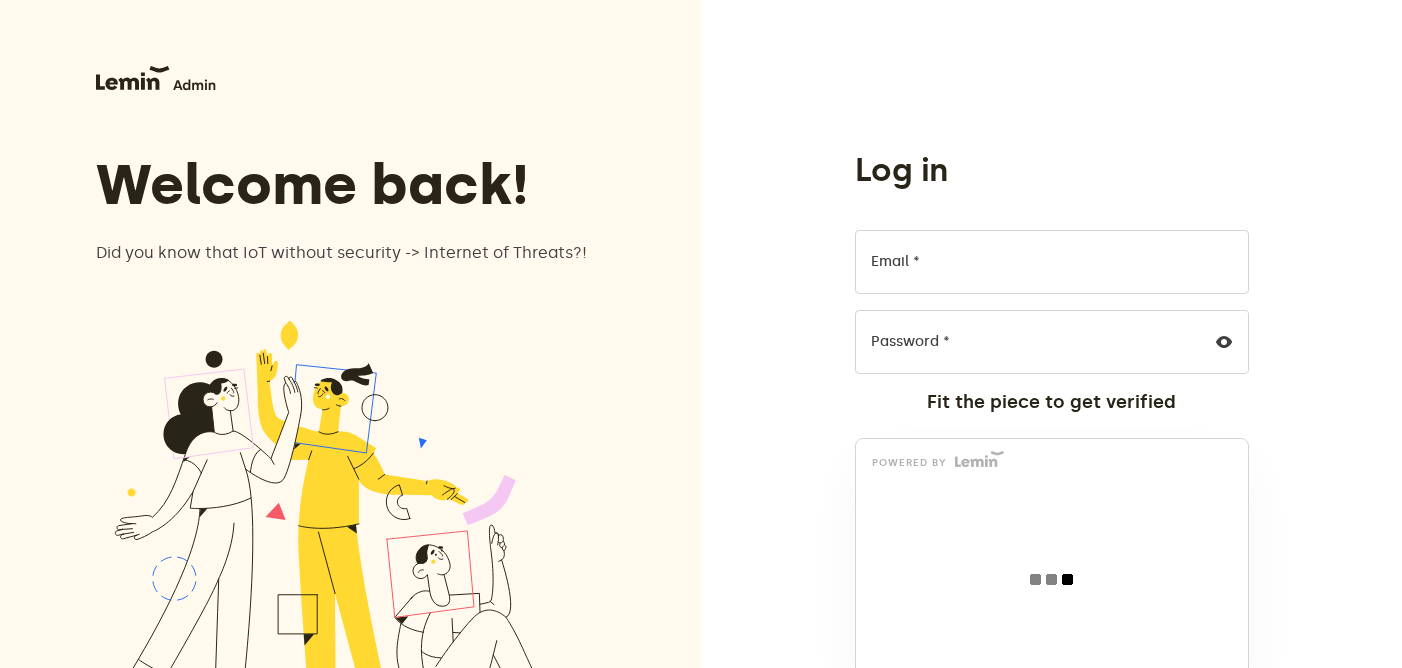 click on "Log in" 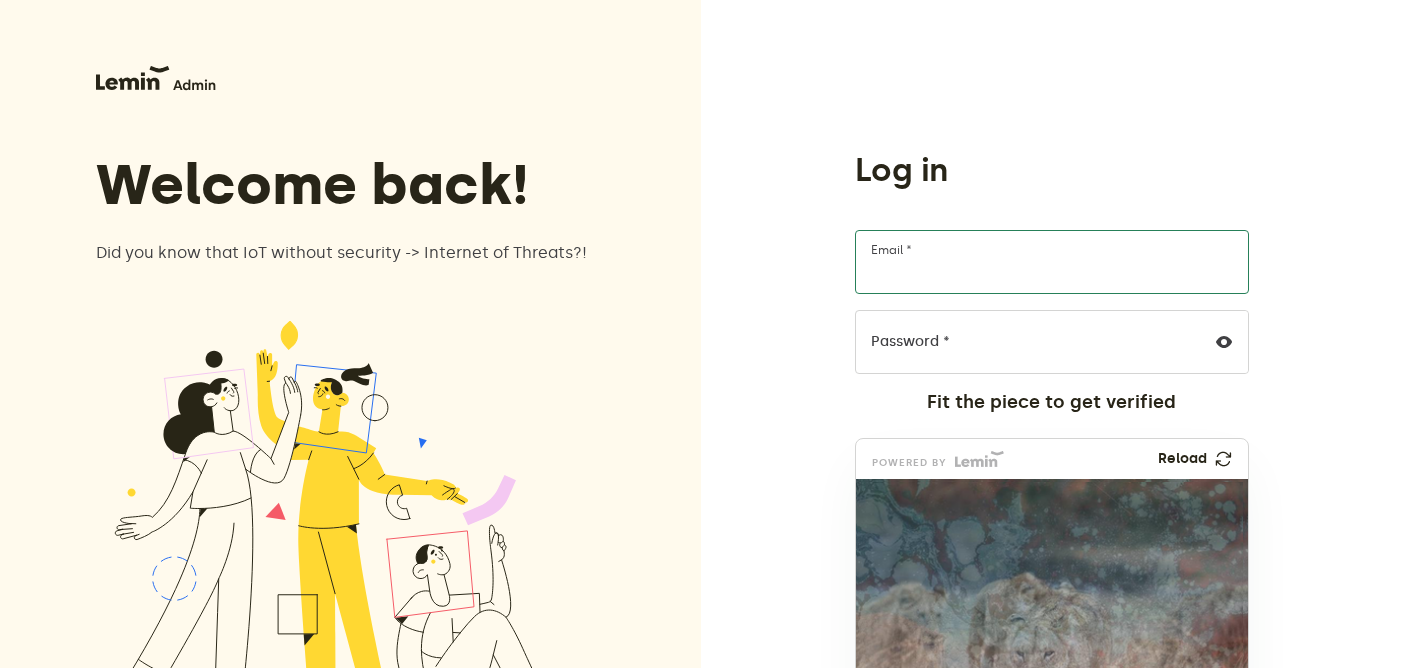 click on "Email *" at bounding box center [1052, 262] 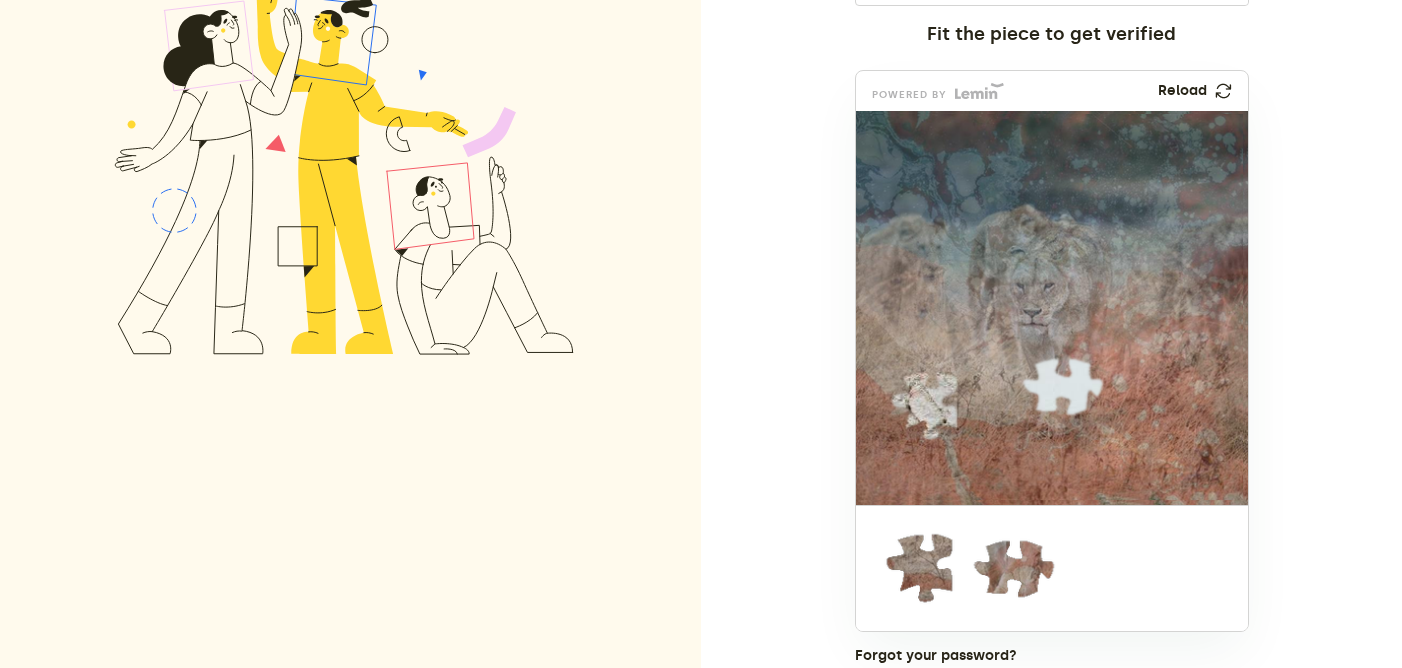scroll, scrollTop: 376, scrollLeft: 0, axis: vertical 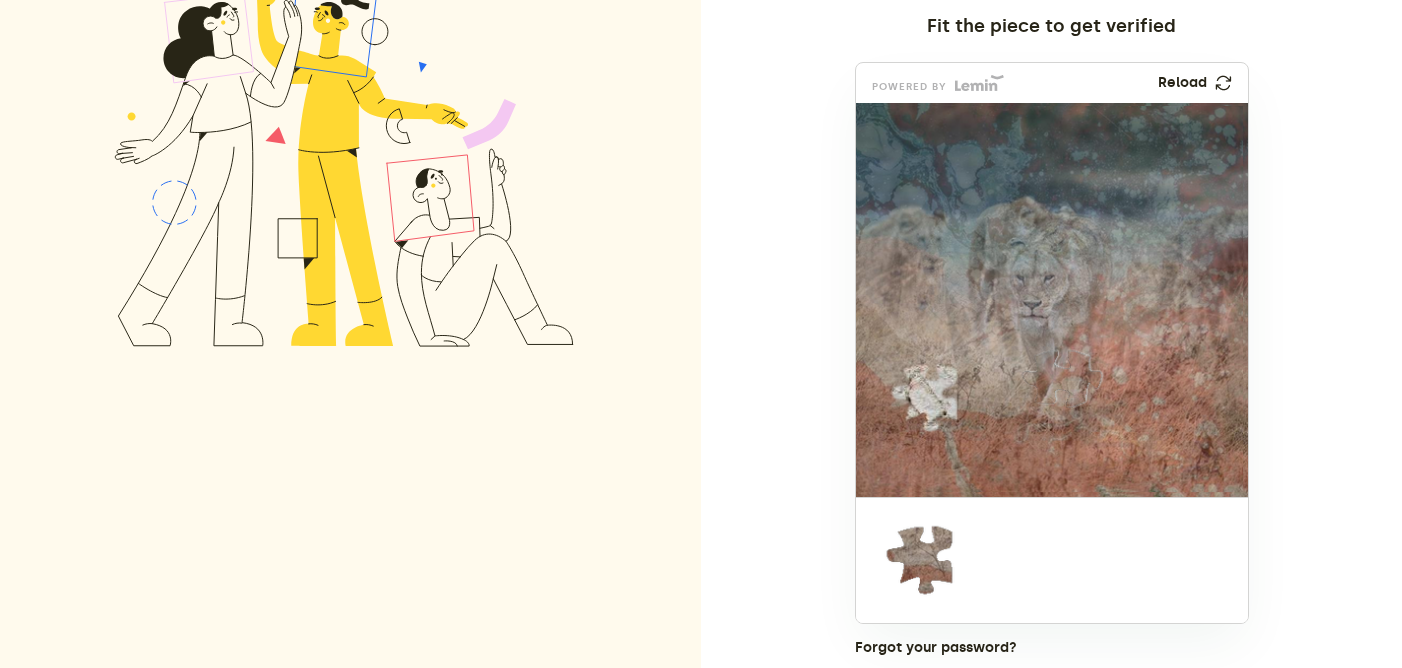 drag, startPoint x: 1007, startPoint y: 549, endPoint x: 1053, endPoint y: 371, distance: 183.84776 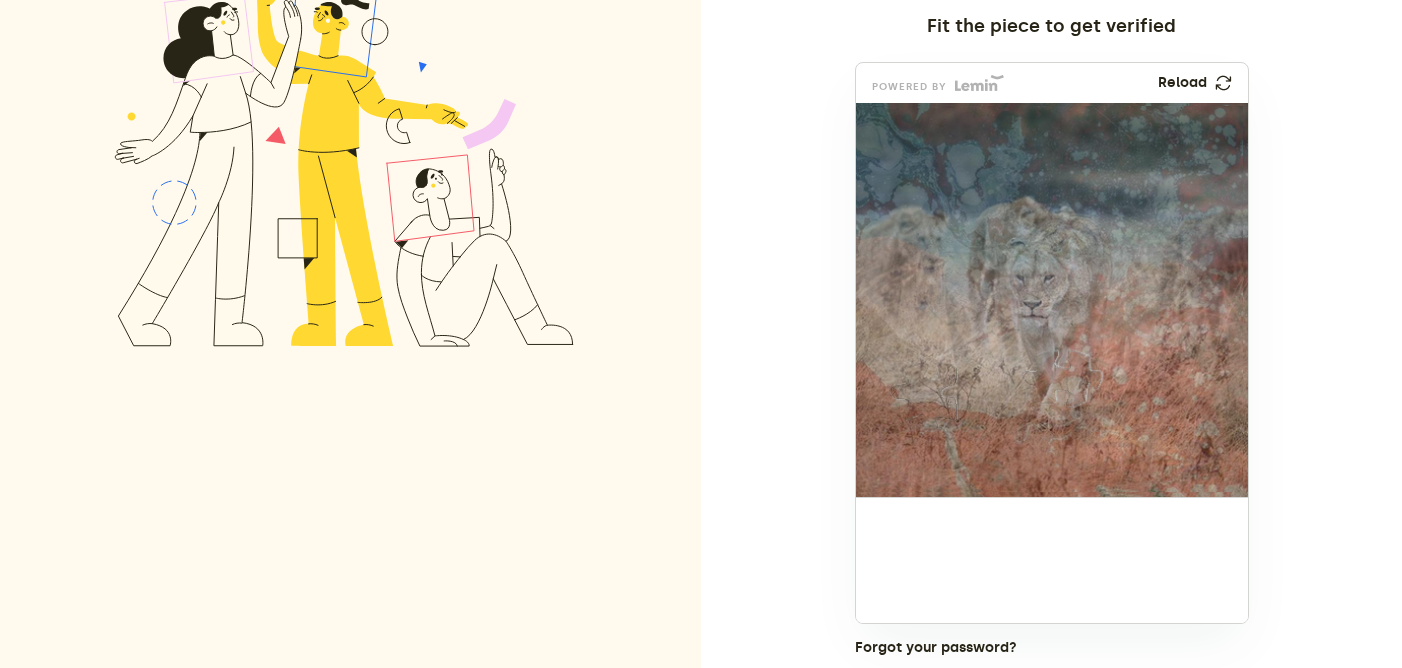 drag, startPoint x: 932, startPoint y: 562, endPoint x: 939, endPoint y: 401, distance: 161.1521 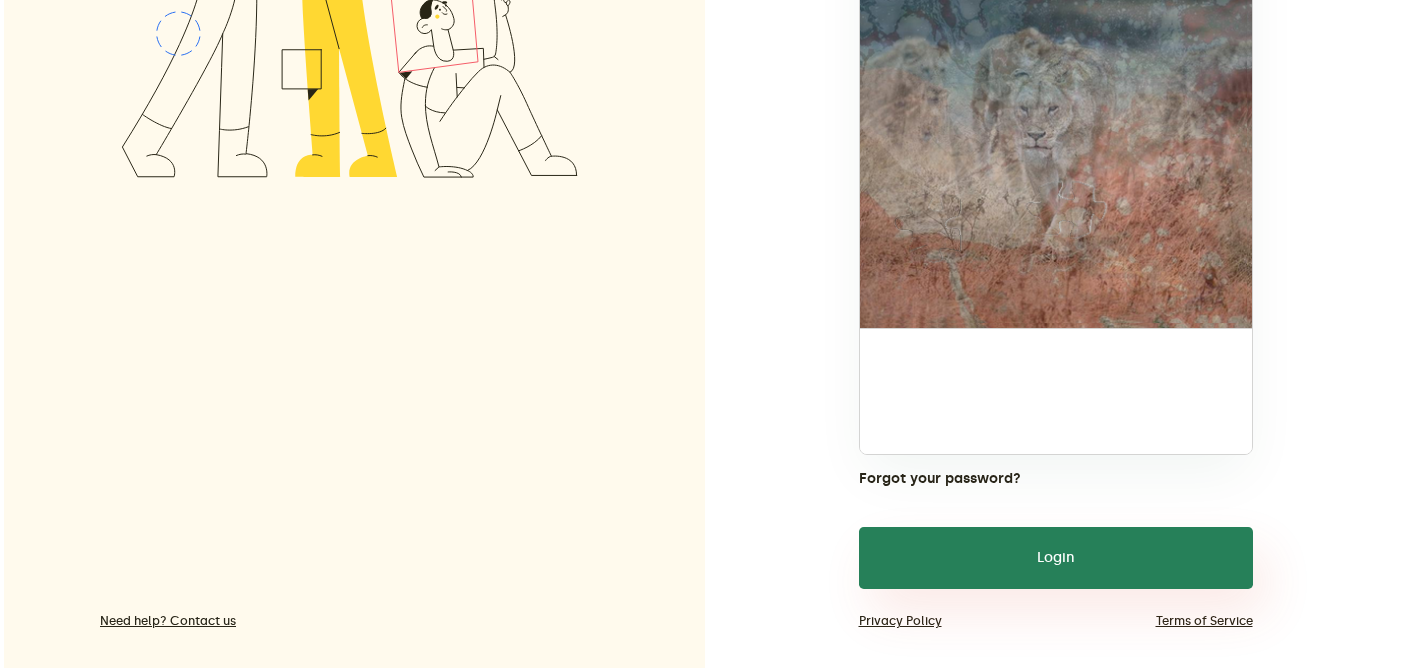 scroll, scrollTop: 570, scrollLeft: 0, axis: vertical 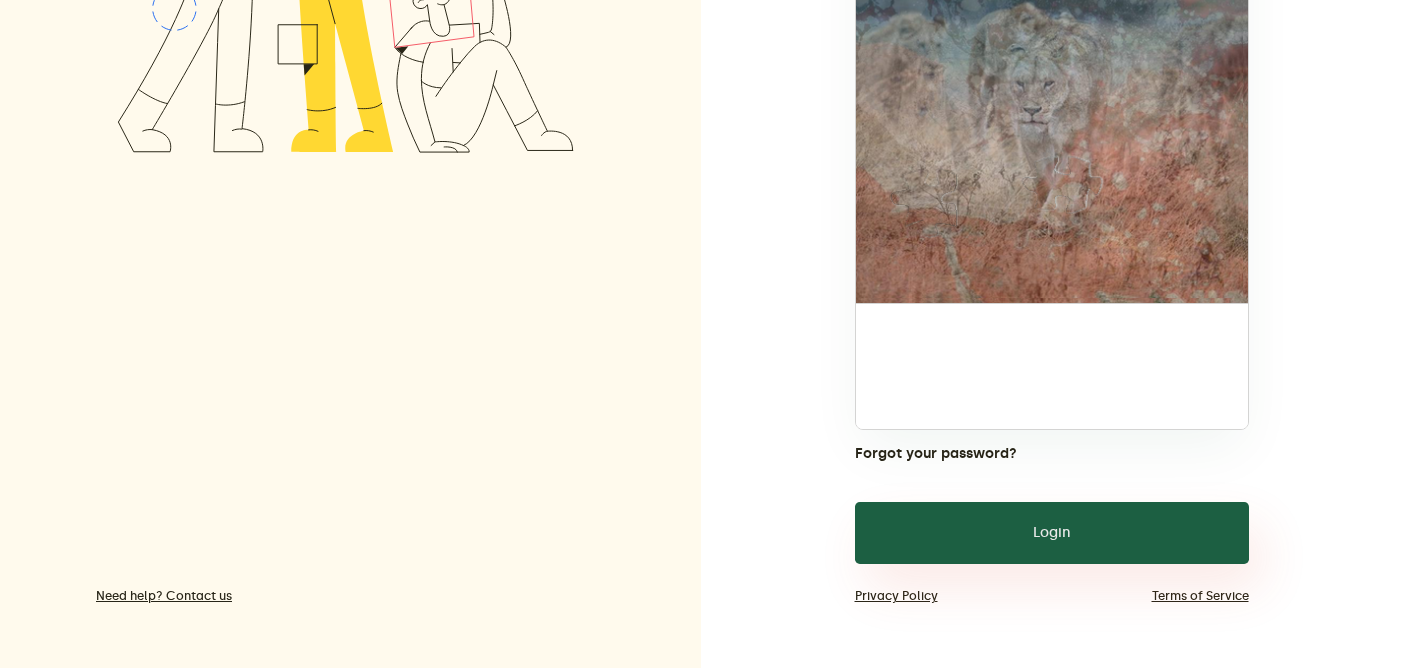 click on "Login" at bounding box center [1052, 533] 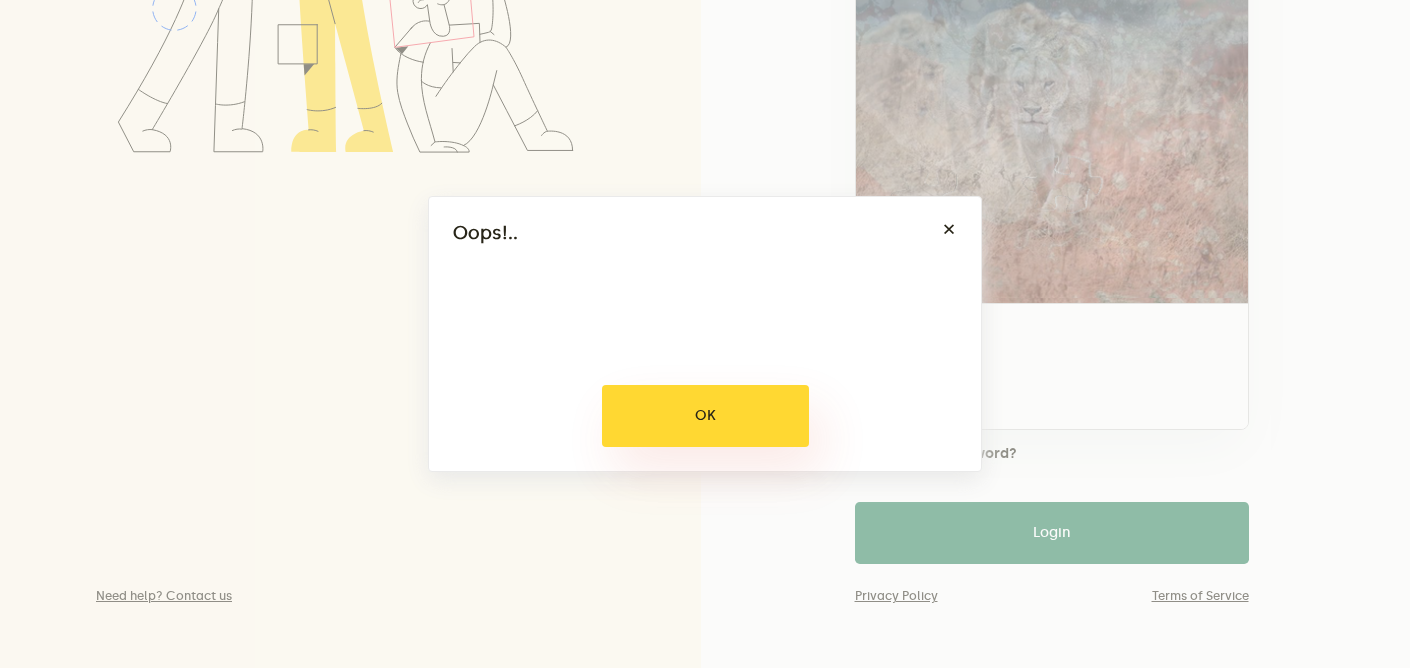 click on "OK" at bounding box center (705, 416) 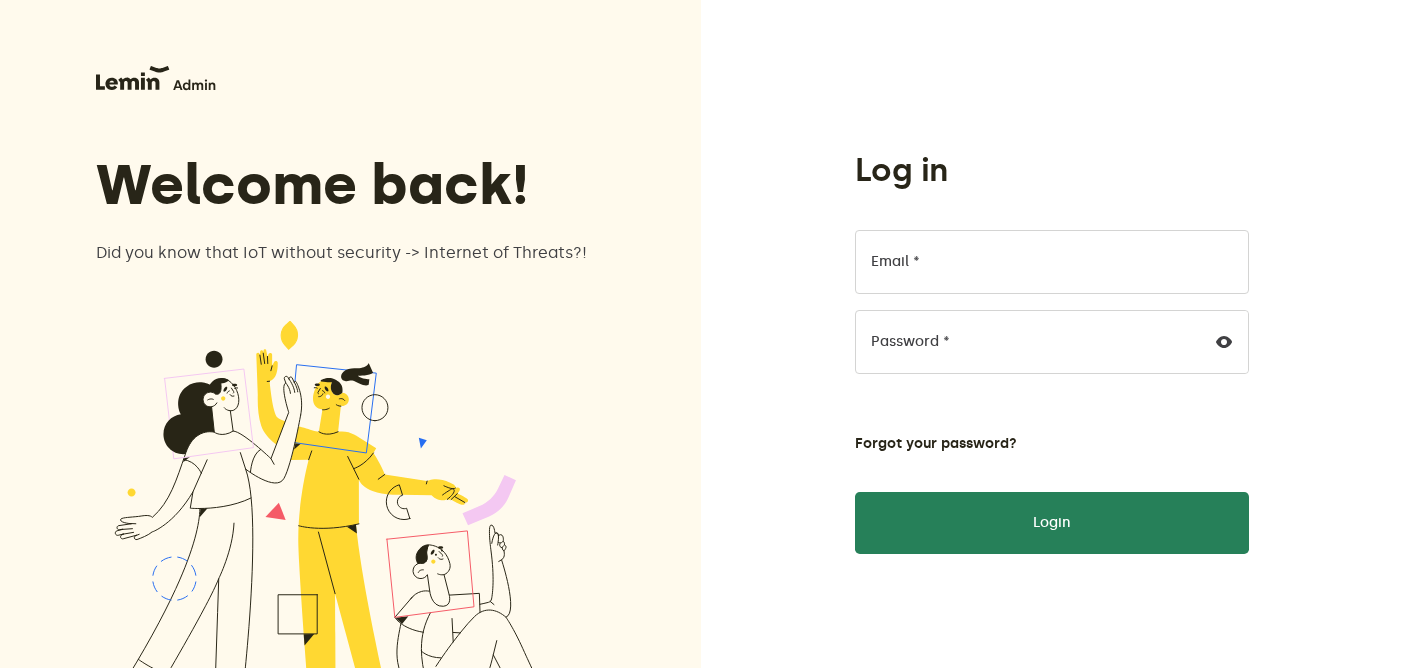 scroll, scrollTop: 0, scrollLeft: 0, axis: both 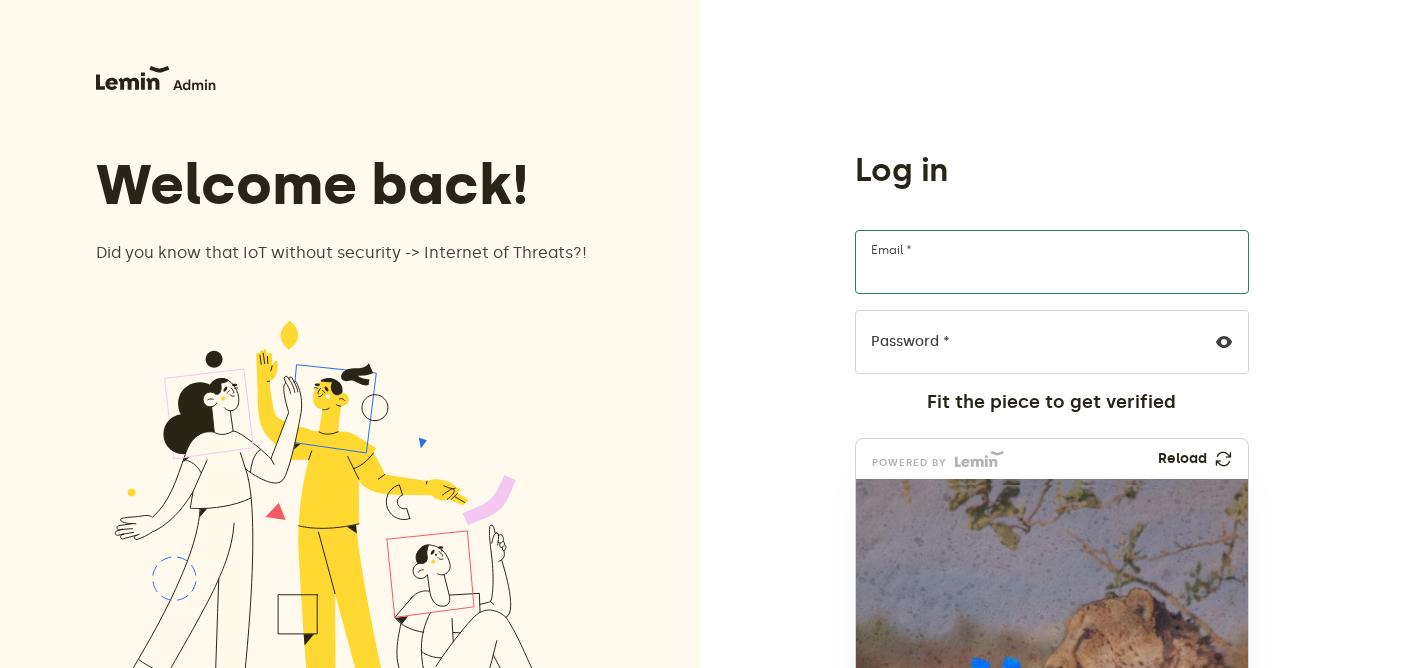 click on "Email *" at bounding box center [1052, 262] 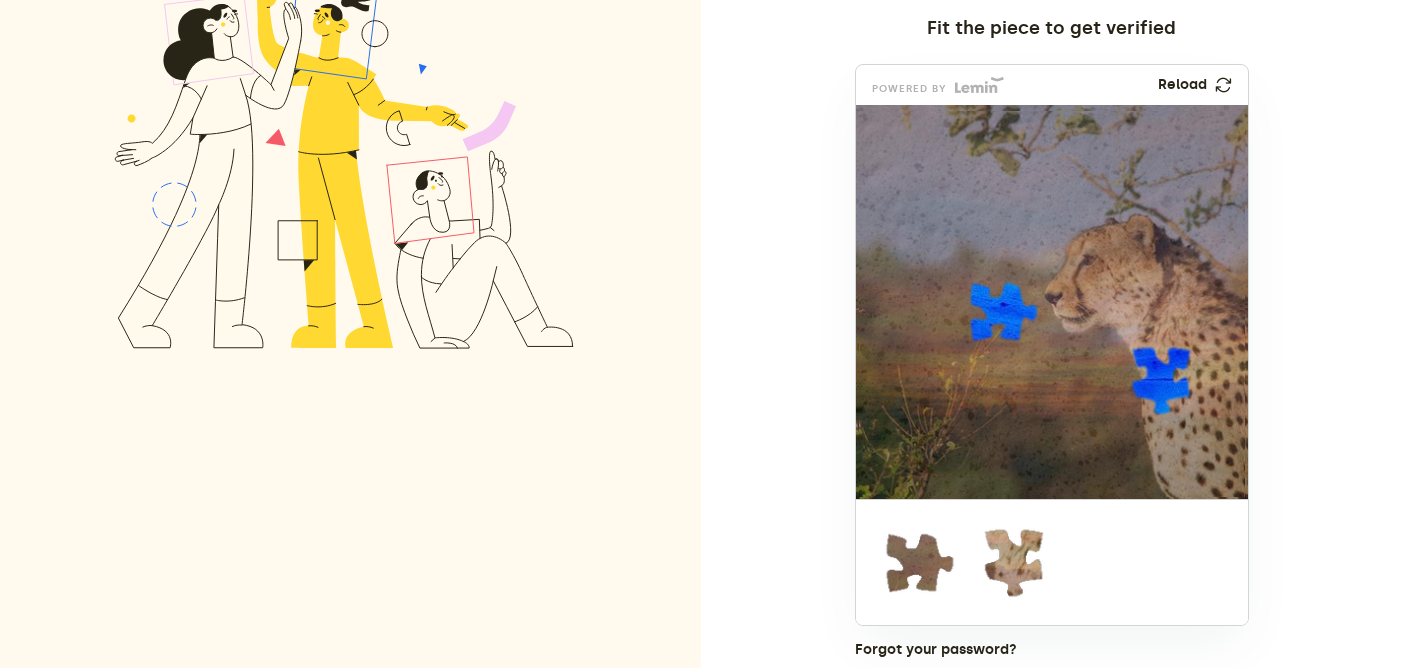 scroll, scrollTop: 496, scrollLeft: 0, axis: vertical 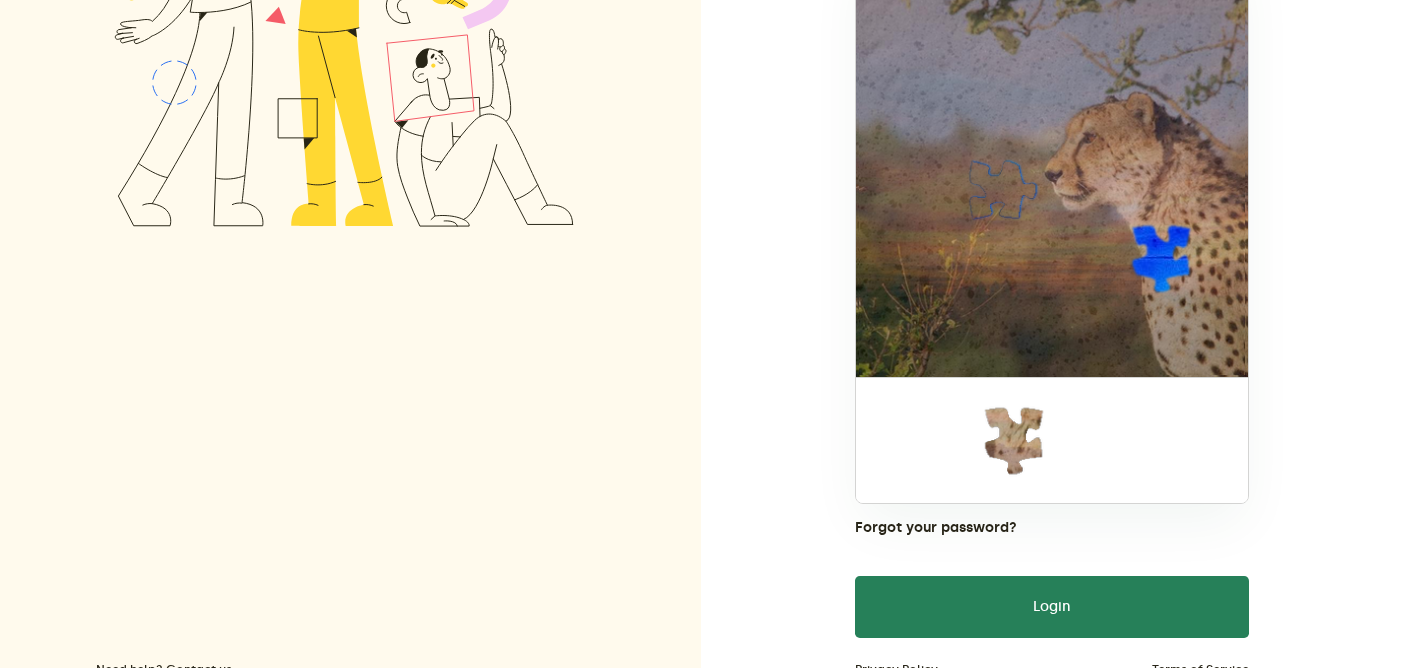 drag, startPoint x: 932, startPoint y: 434, endPoint x: 1013, endPoint y: 187, distance: 259.9423 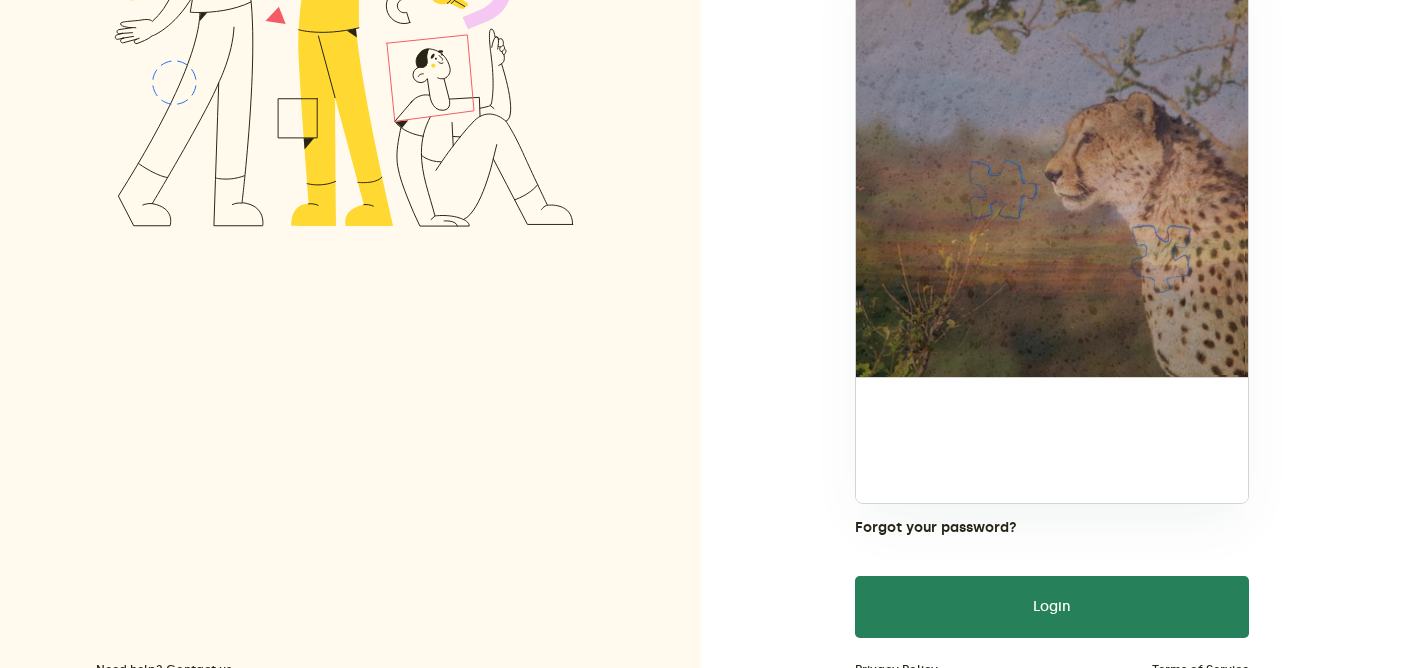 drag, startPoint x: 1012, startPoint y: 428, endPoint x: 1157, endPoint y: 248, distance: 231.13849 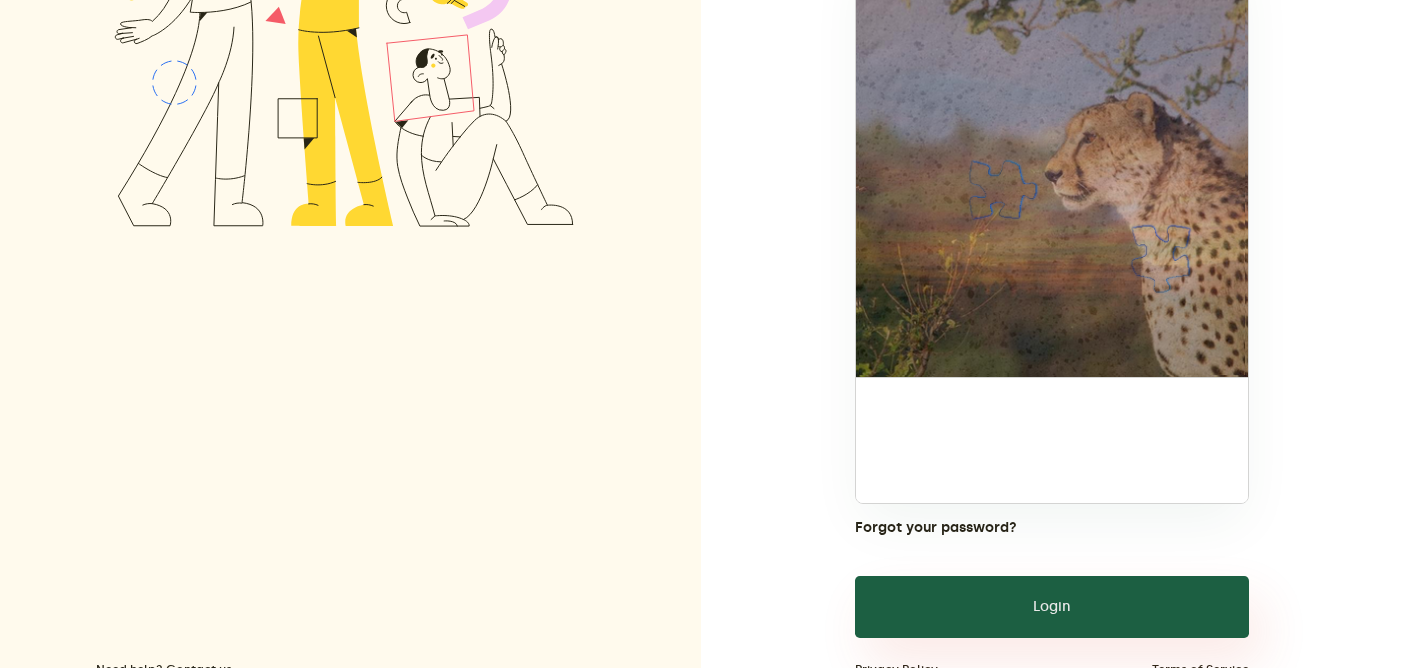 click on "Login" at bounding box center (1052, 607) 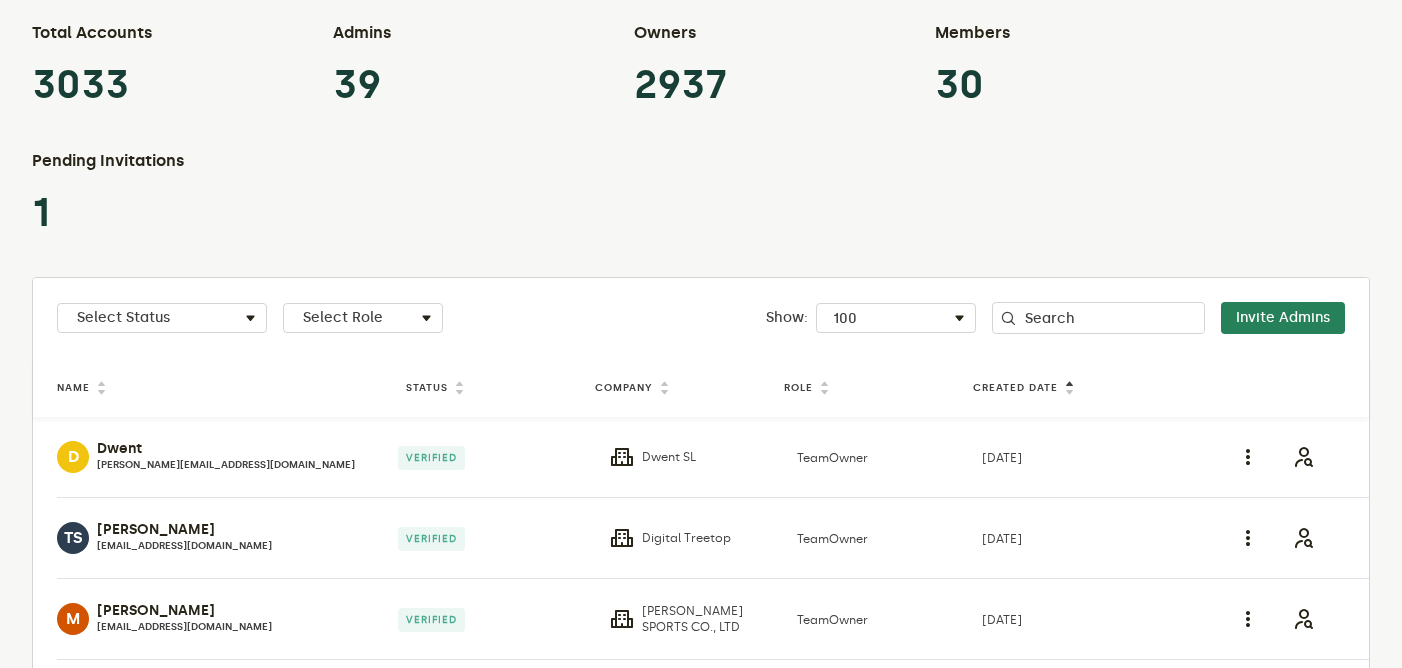 scroll, scrollTop: 180, scrollLeft: 0, axis: vertical 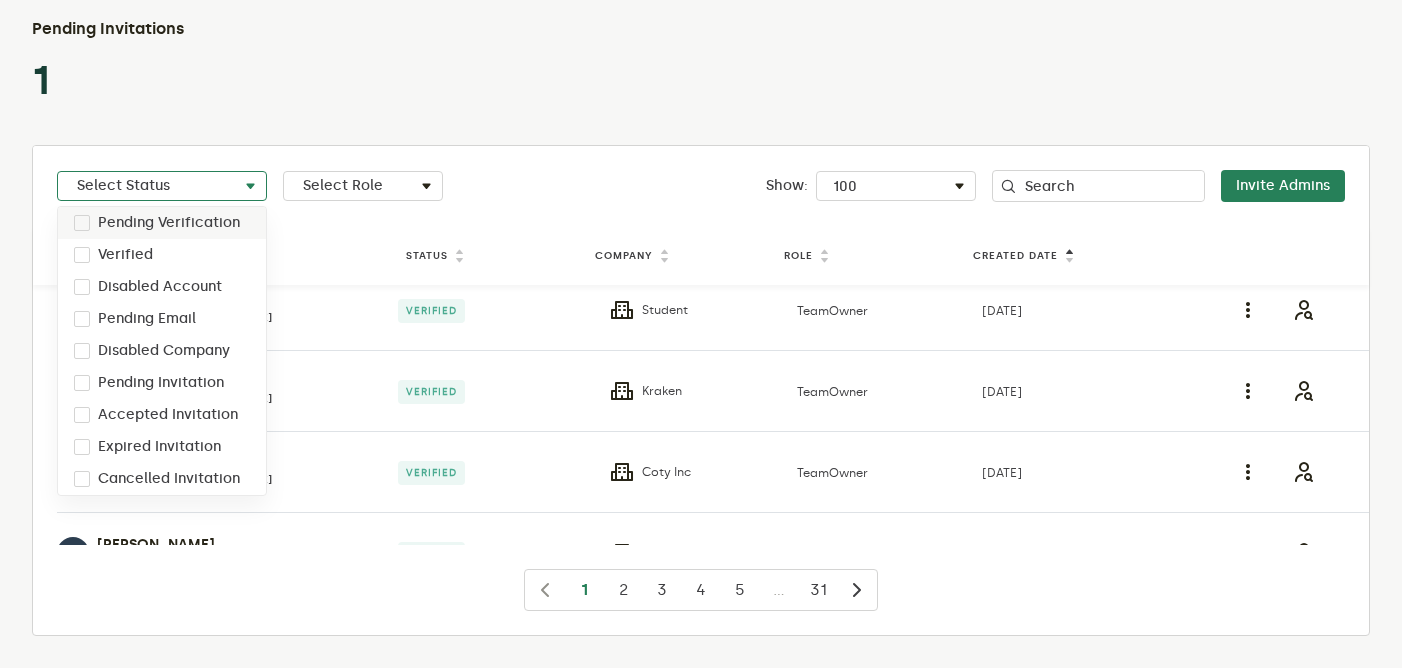 click on "Select Status" at bounding box center [162, 186] 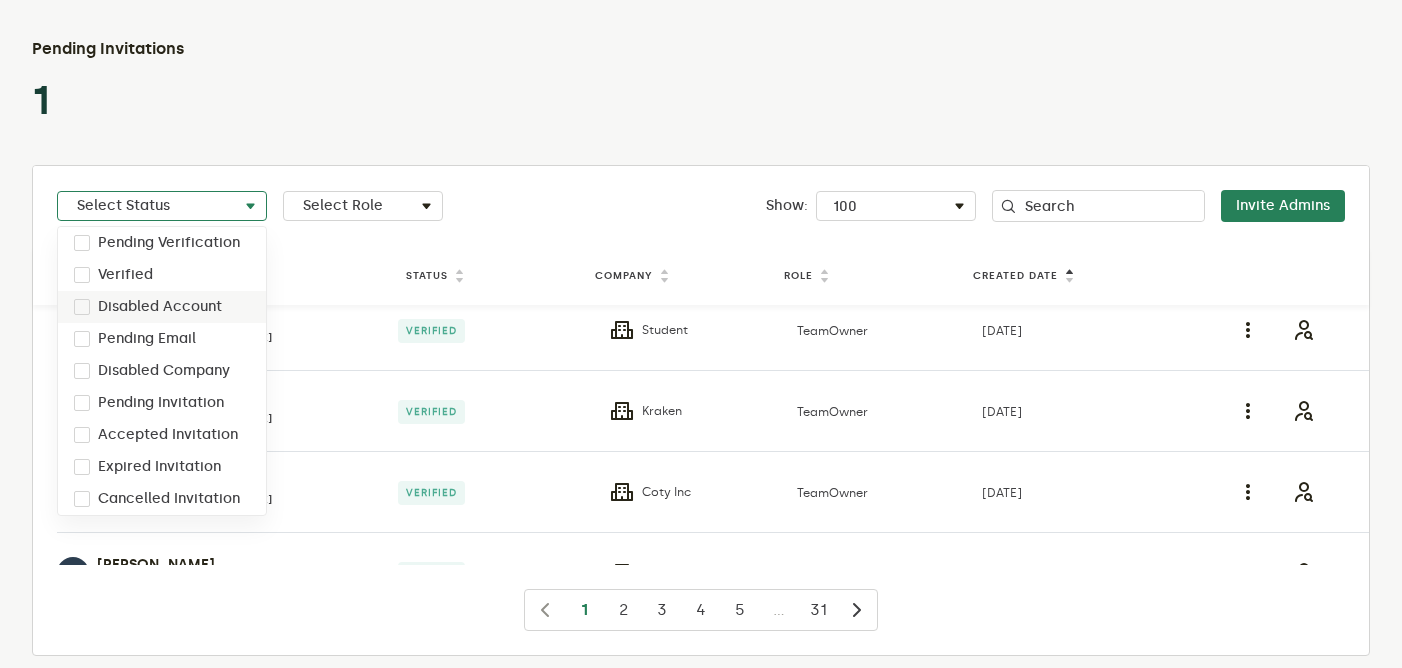 scroll, scrollTop: 280, scrollLeft: 0, axis: vertical 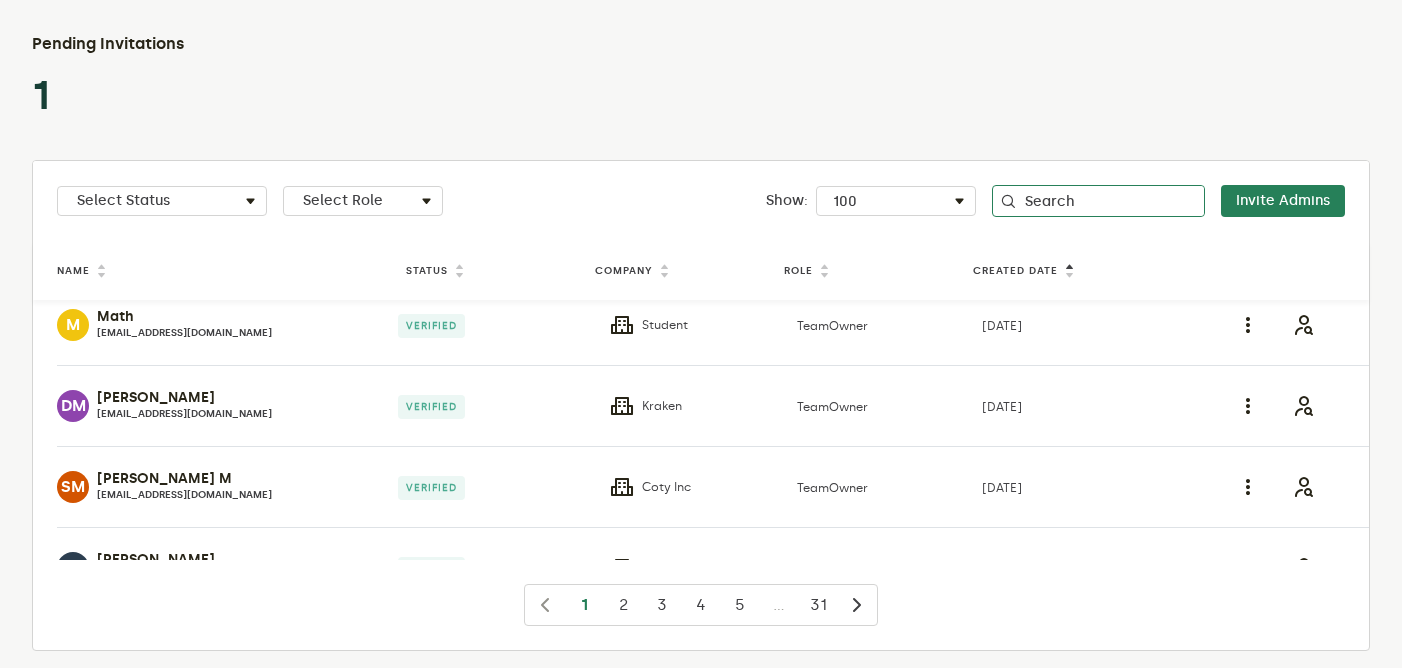 click on "Search" at bounding box center [1098, 201] 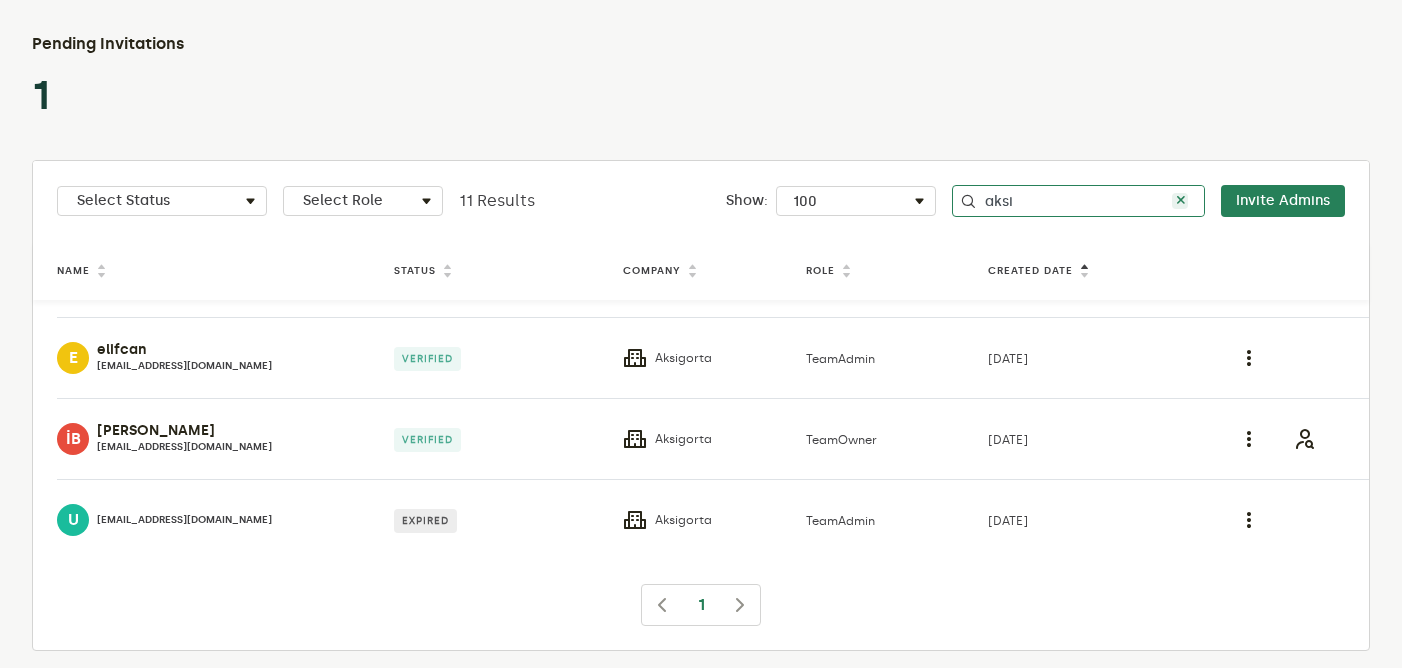 scroll, scrollTop: 636, scrollLeft: 0, axis: vertical 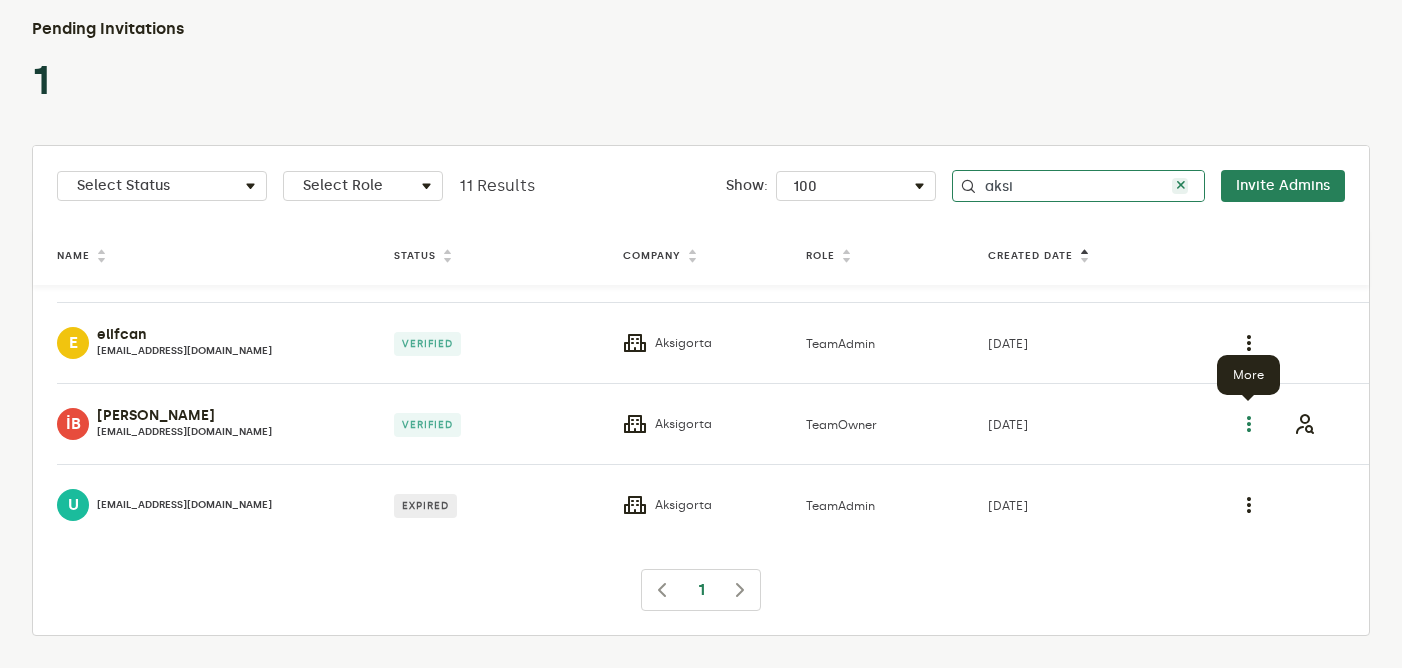 type on "aksi" 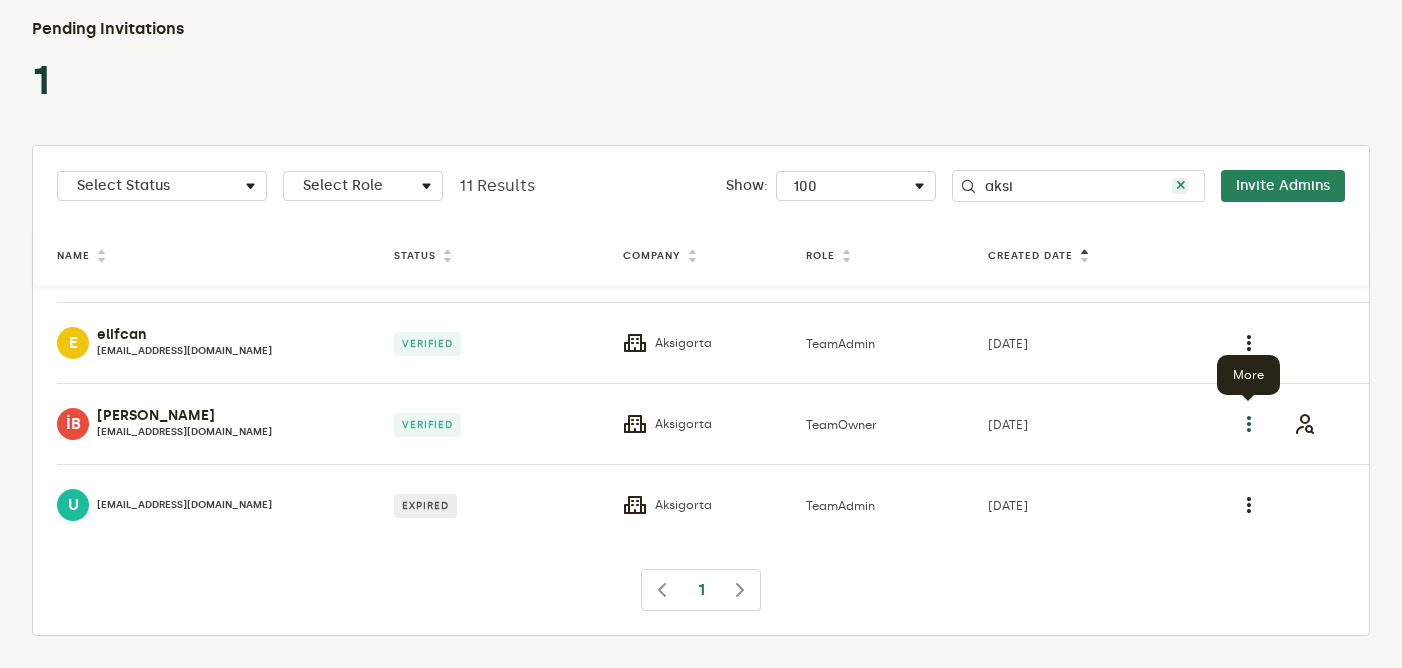 click at bounding box center [1248, 424] 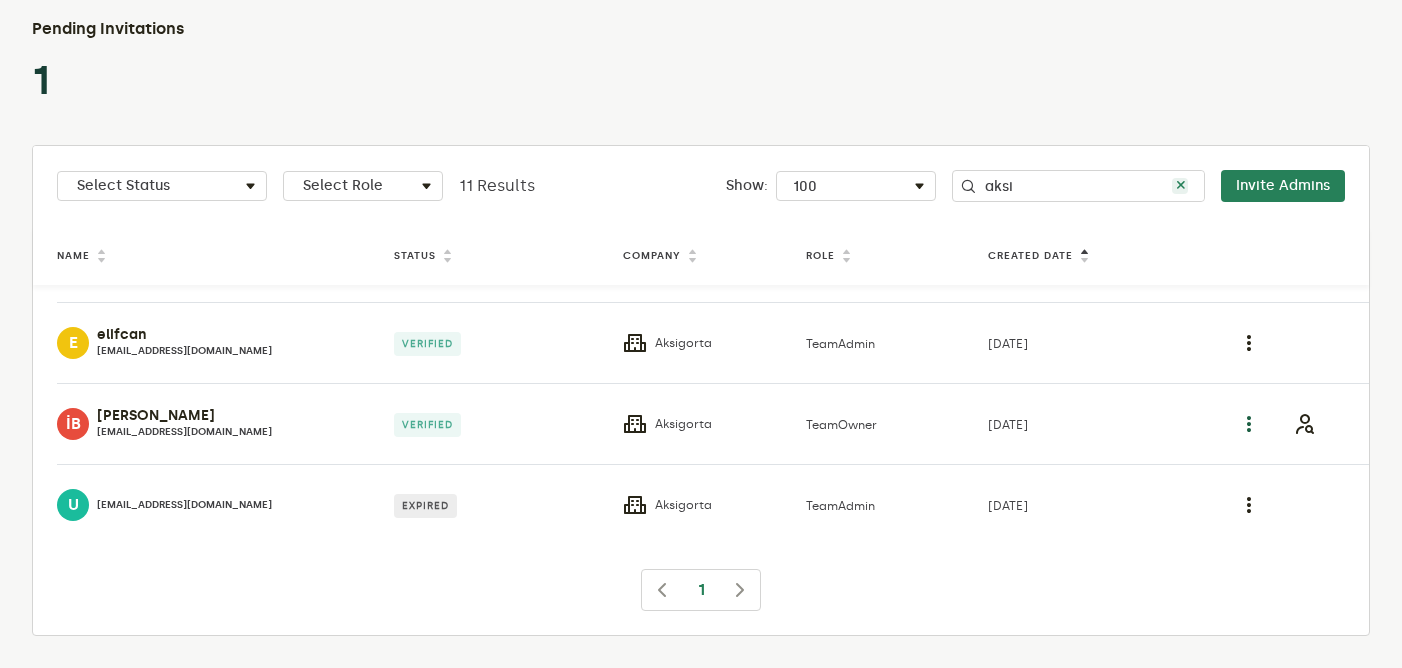 click at bounding box center (1248, 424) 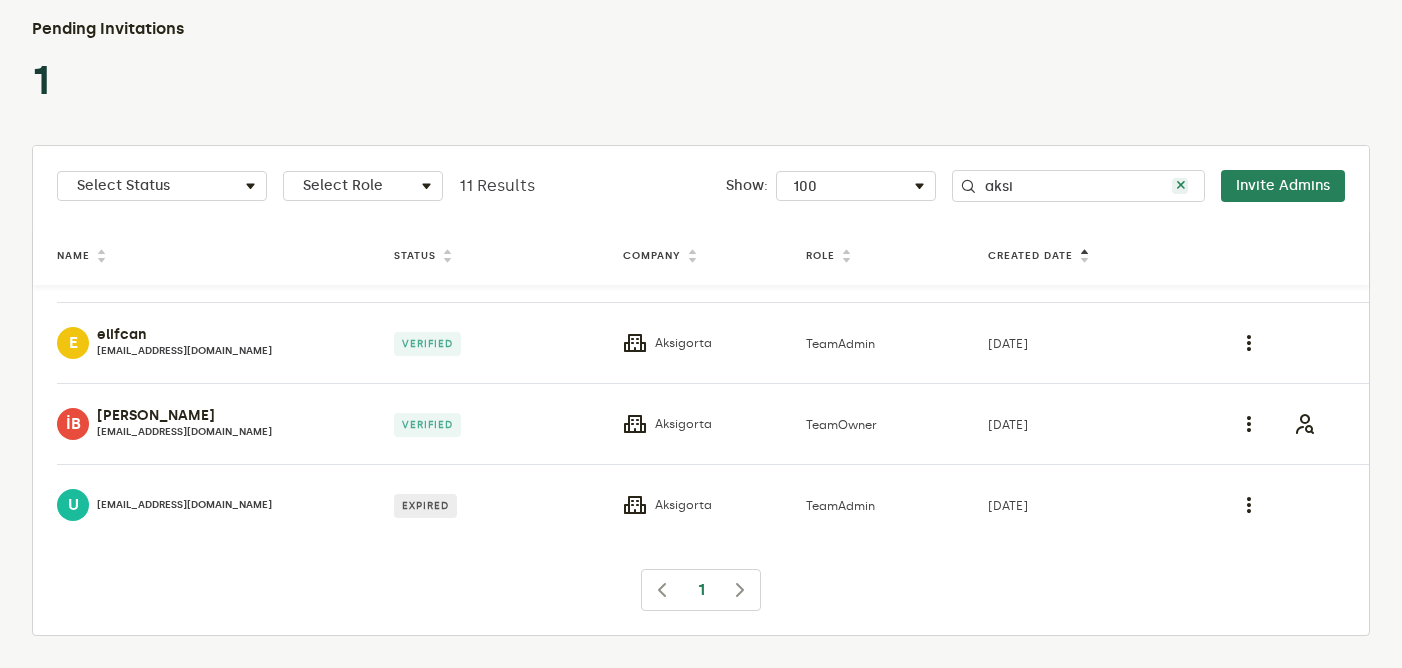 click on "[DATE]" at bounding box center [1075, 423] 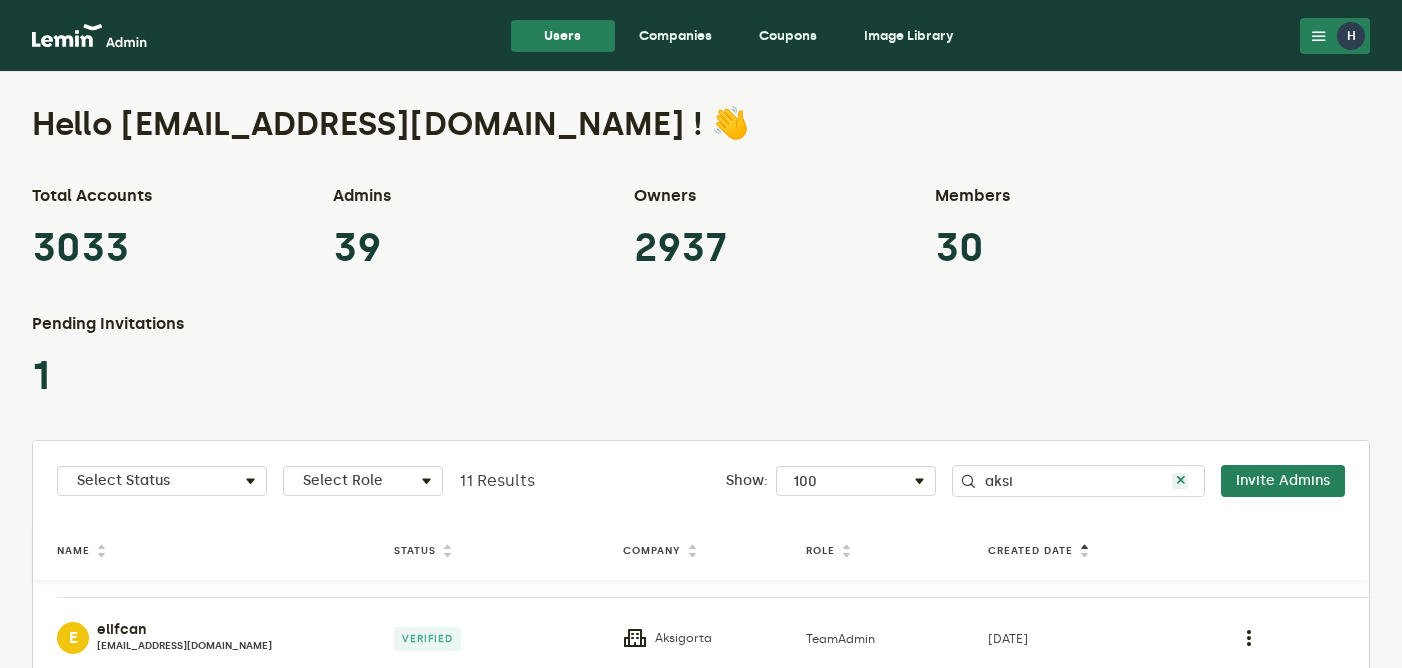click on "Companies" at bounding box center (675, 36) 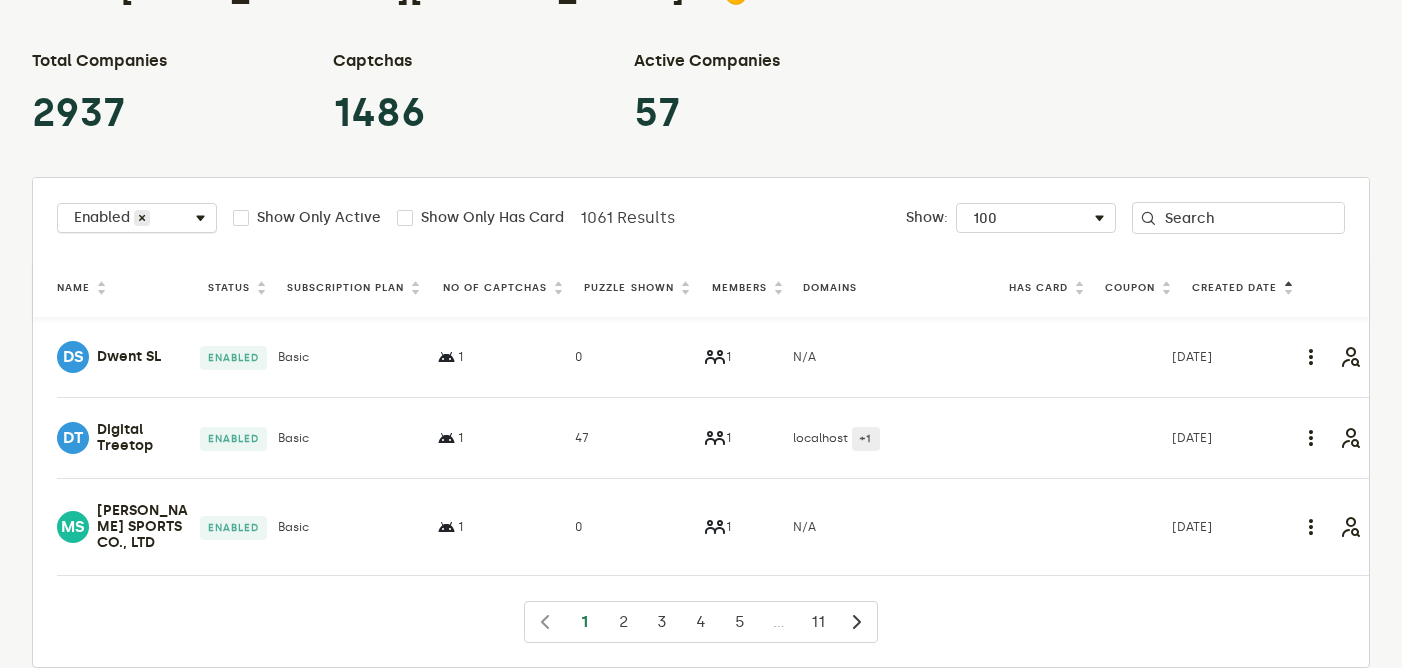 scroll, scrollTop: 138, scrollLeft: 0, axis: vertical 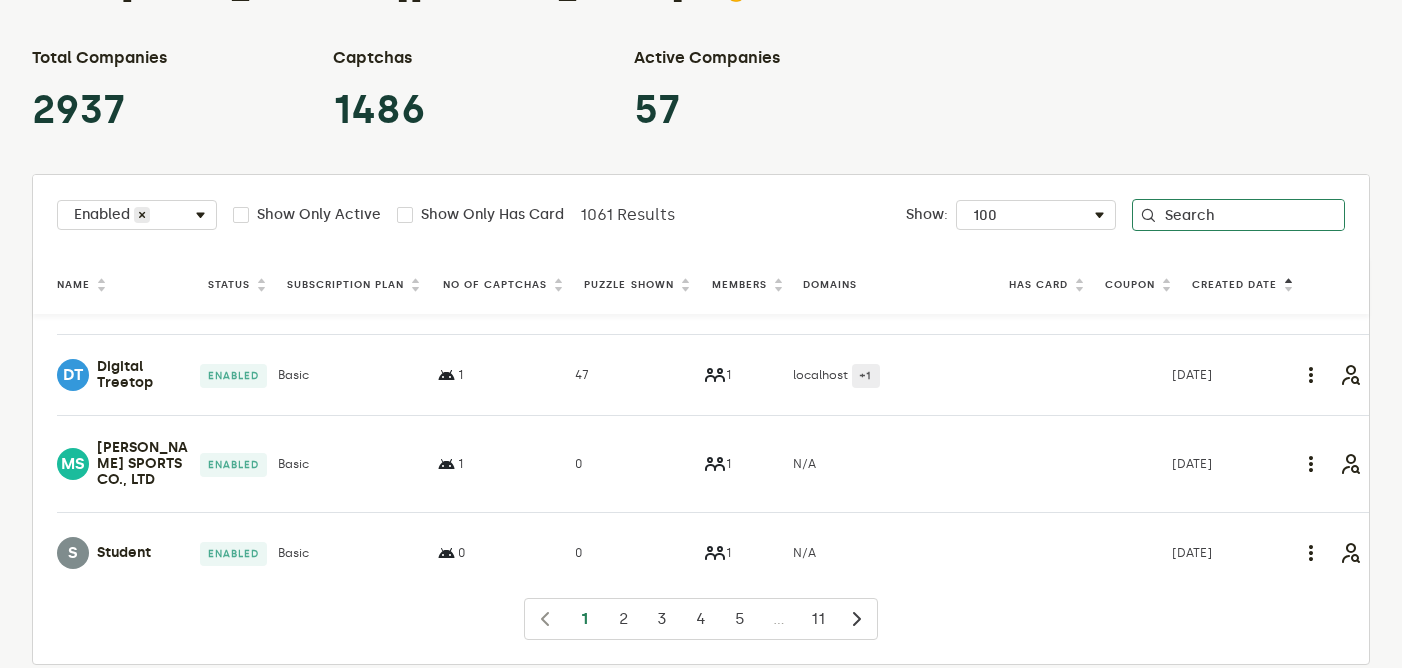 click on "Search" at bounding box center [1238, 215] 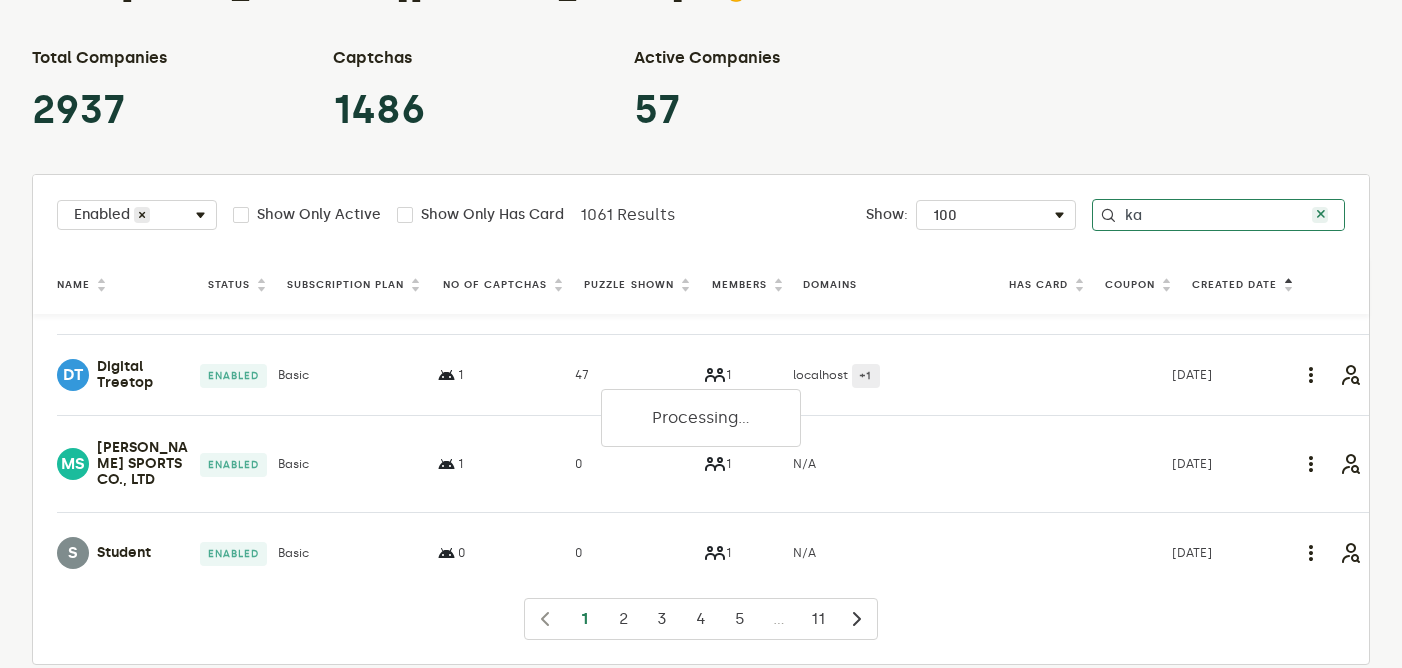 type on "k" 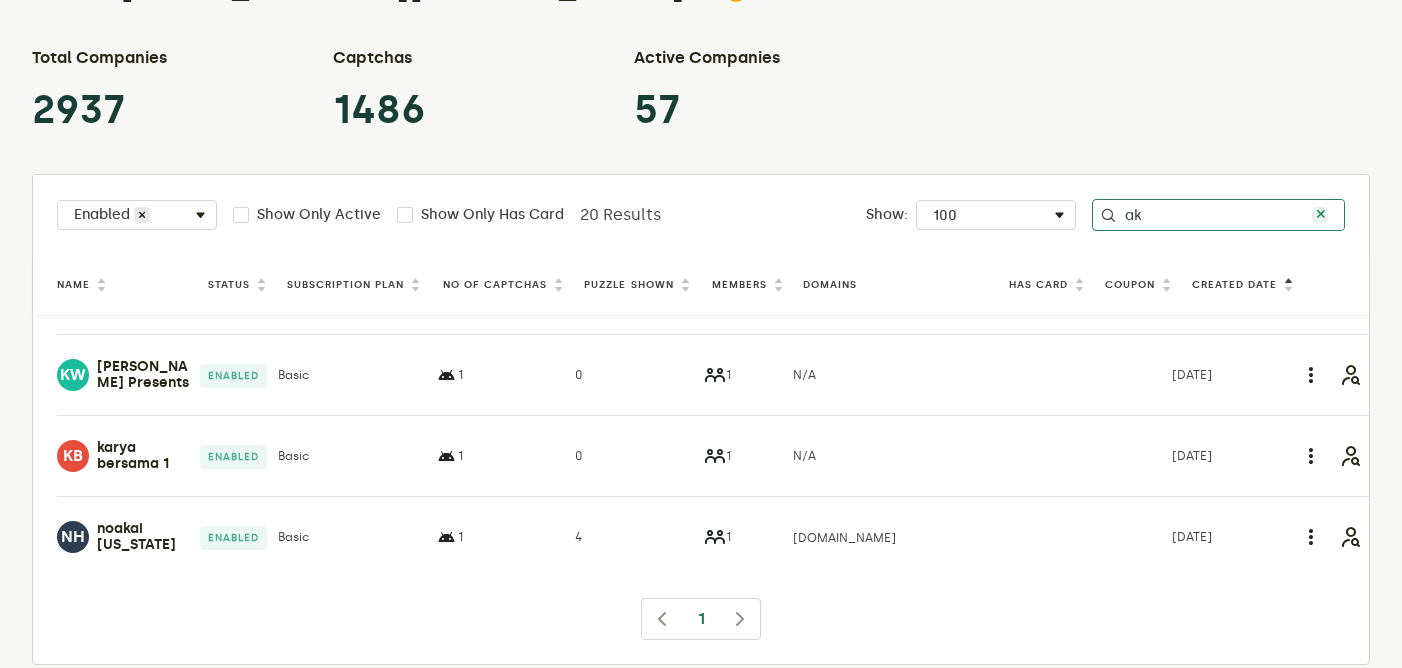 scroll, scrollTop: 0, scrollLeft: 0, axis: both 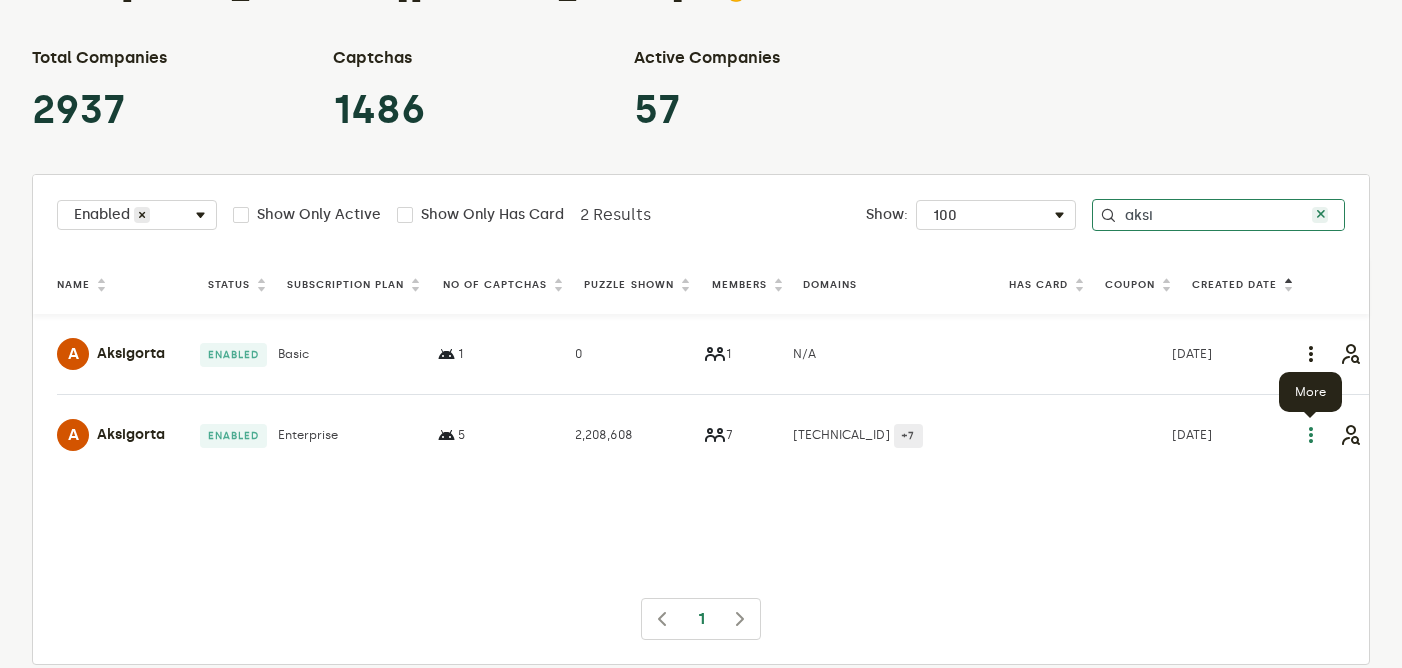 type on "aksi" 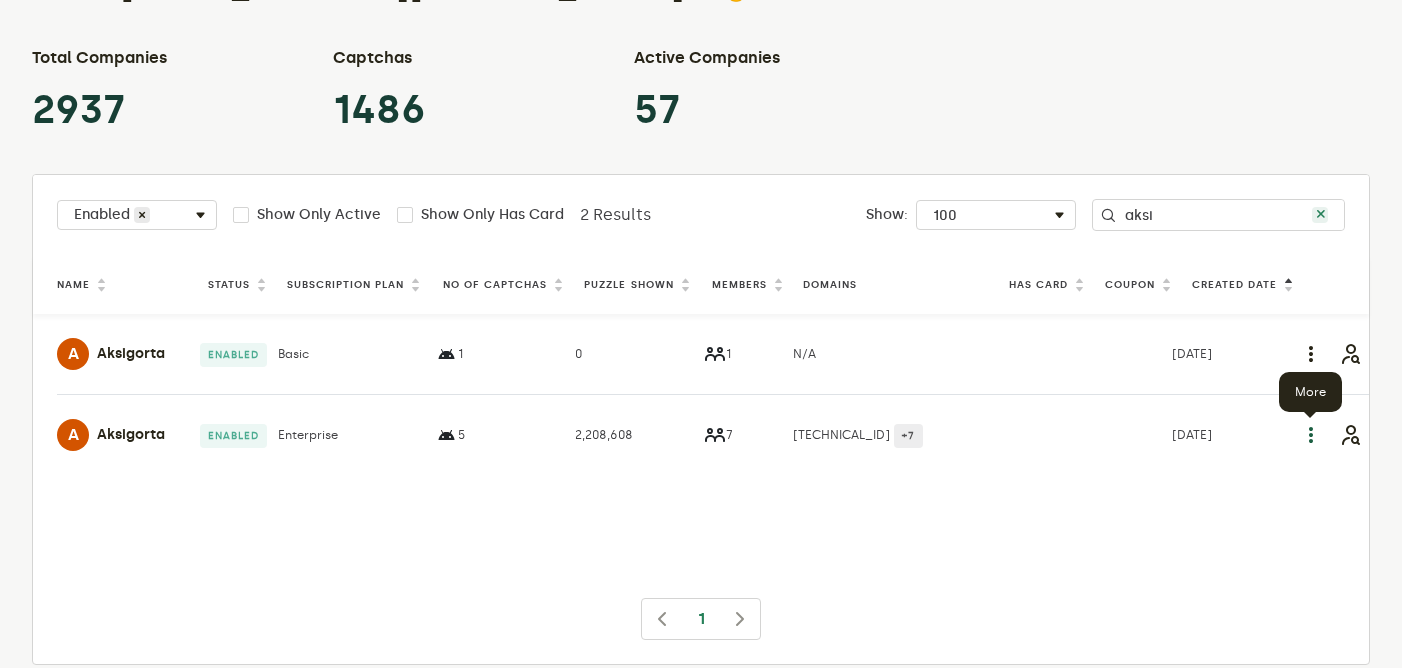 click at bounding box center [1310, 435] 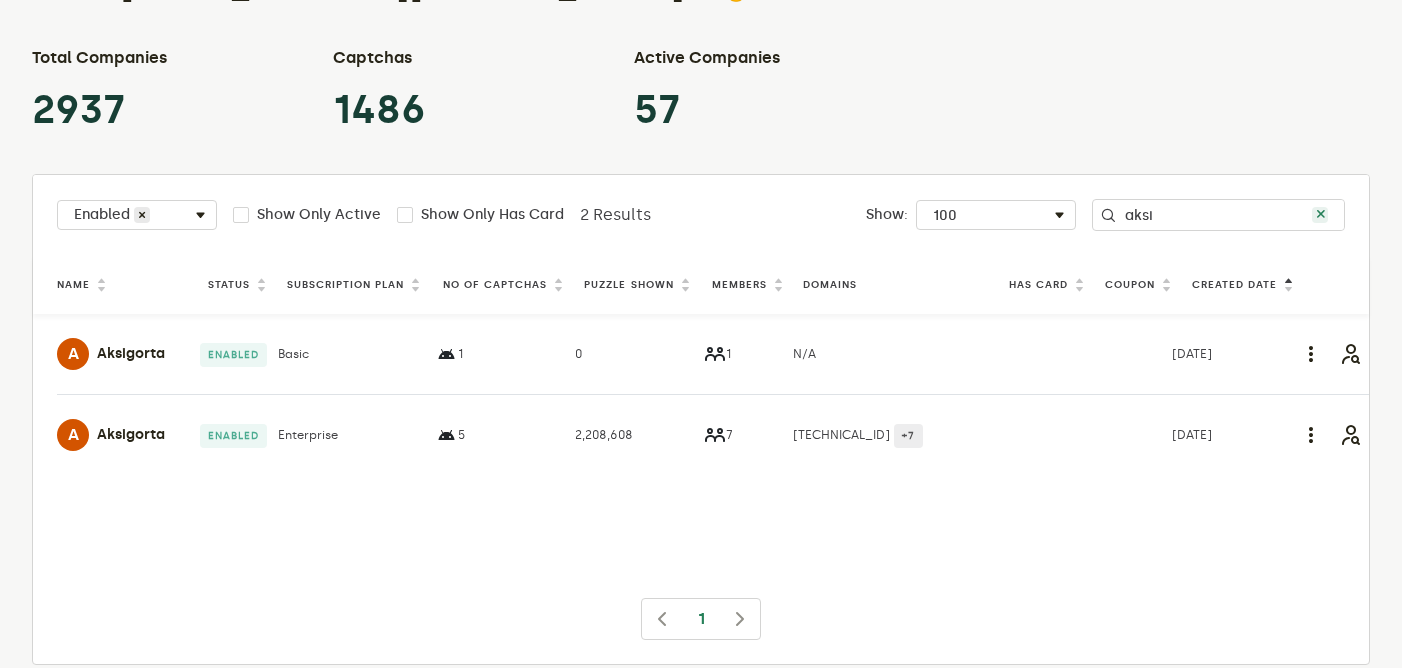 click at bounding box center (1124, 434) 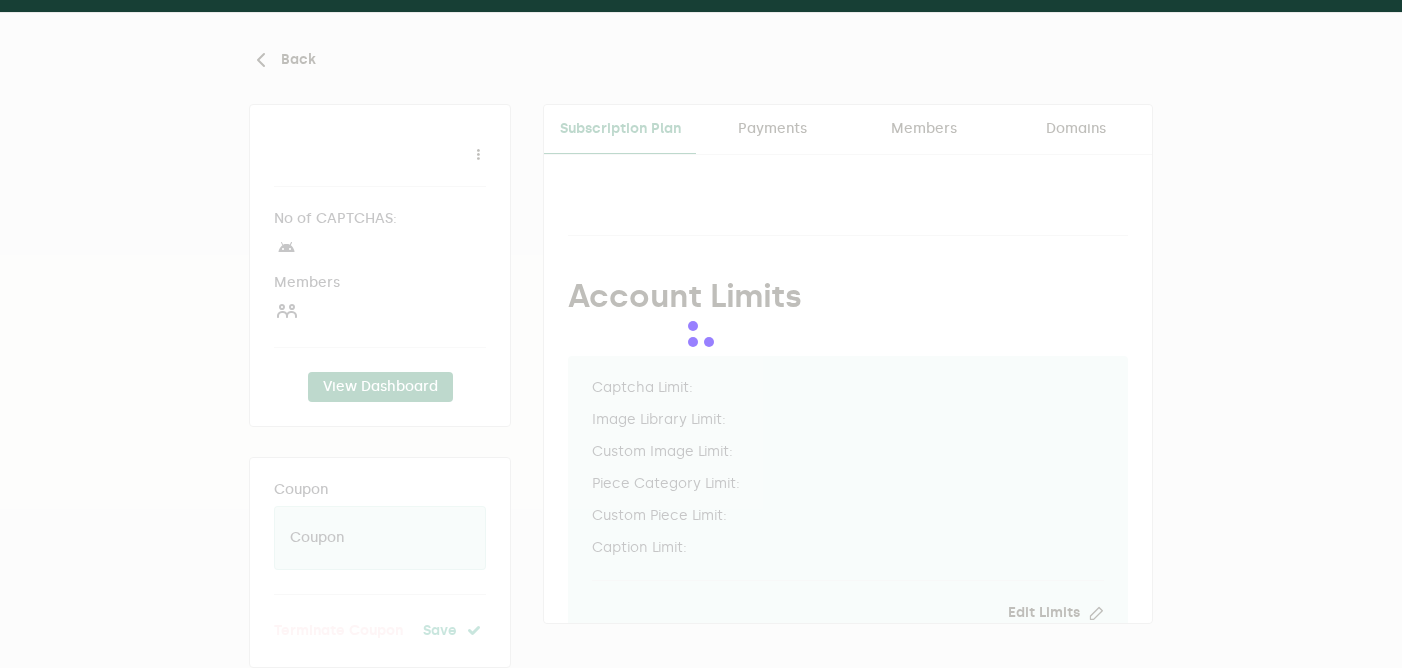 scroll, scrollTop: 0, scrollLeft: 0, axis: both 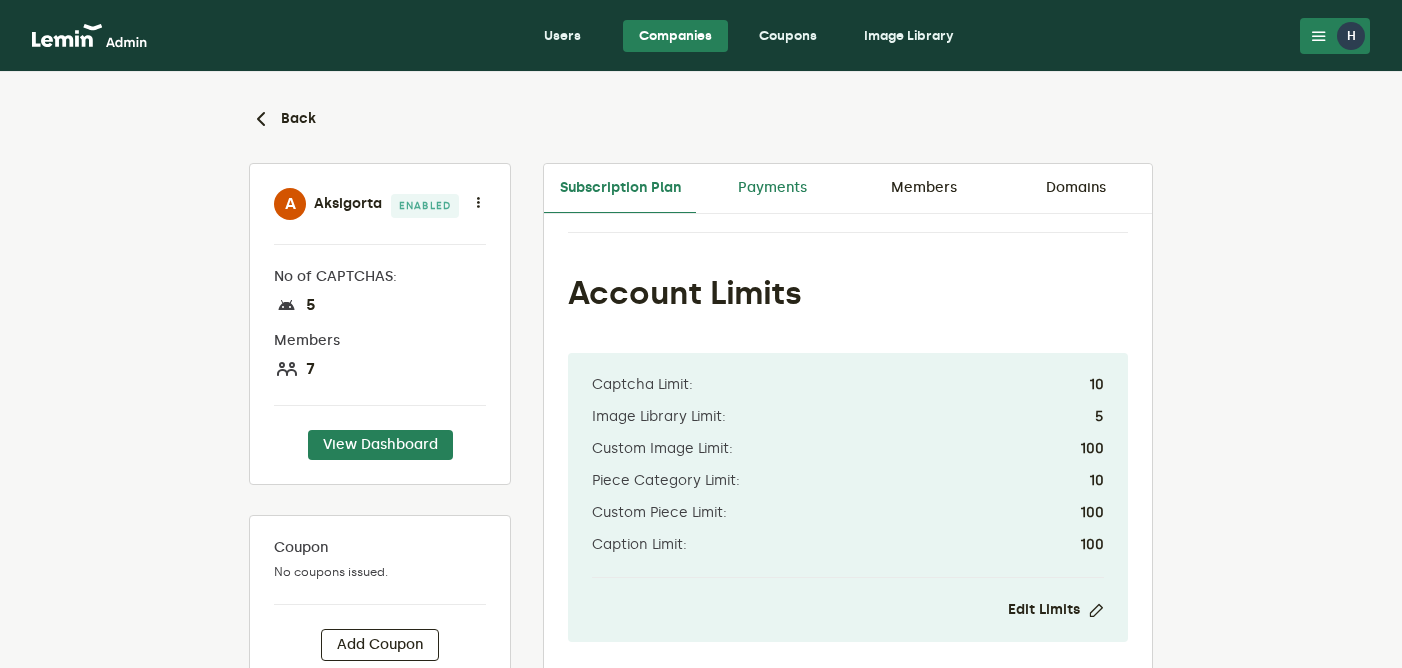 click on "Payments" at bounding box center (772, 188) 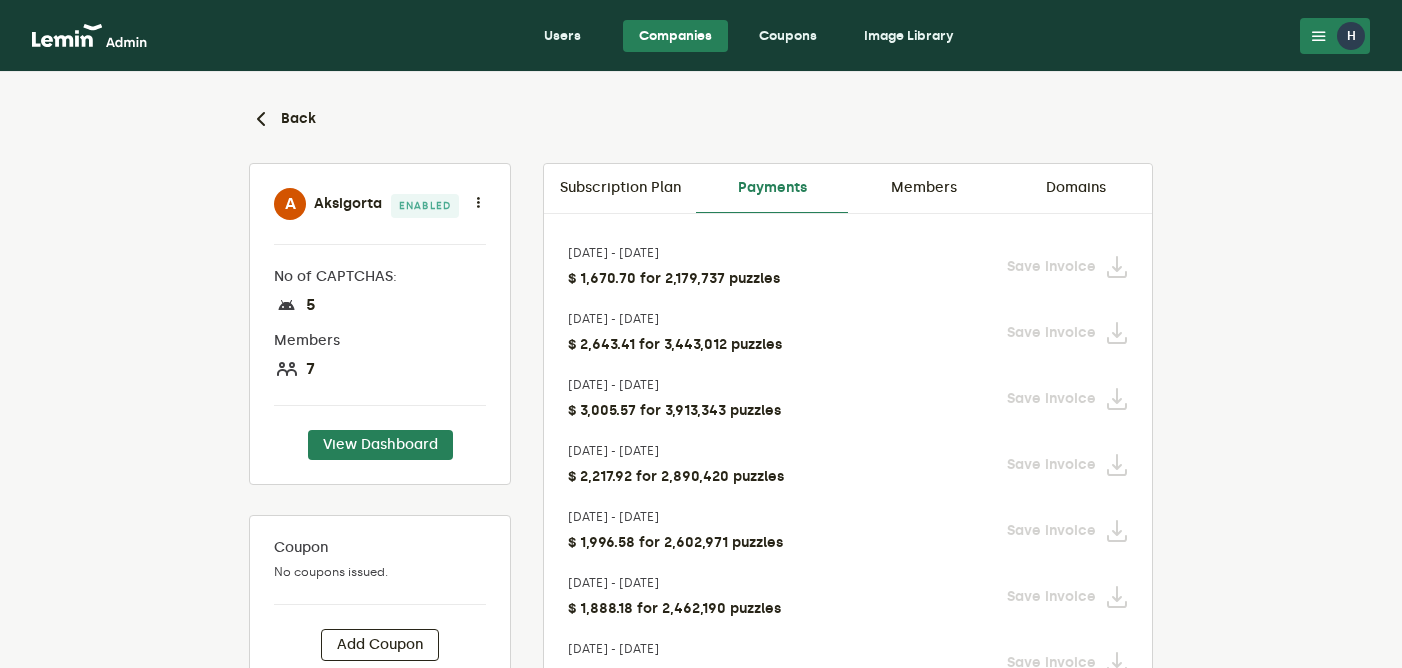 scroll, scrollTop: 0, scrollLeft: 0, axis: both 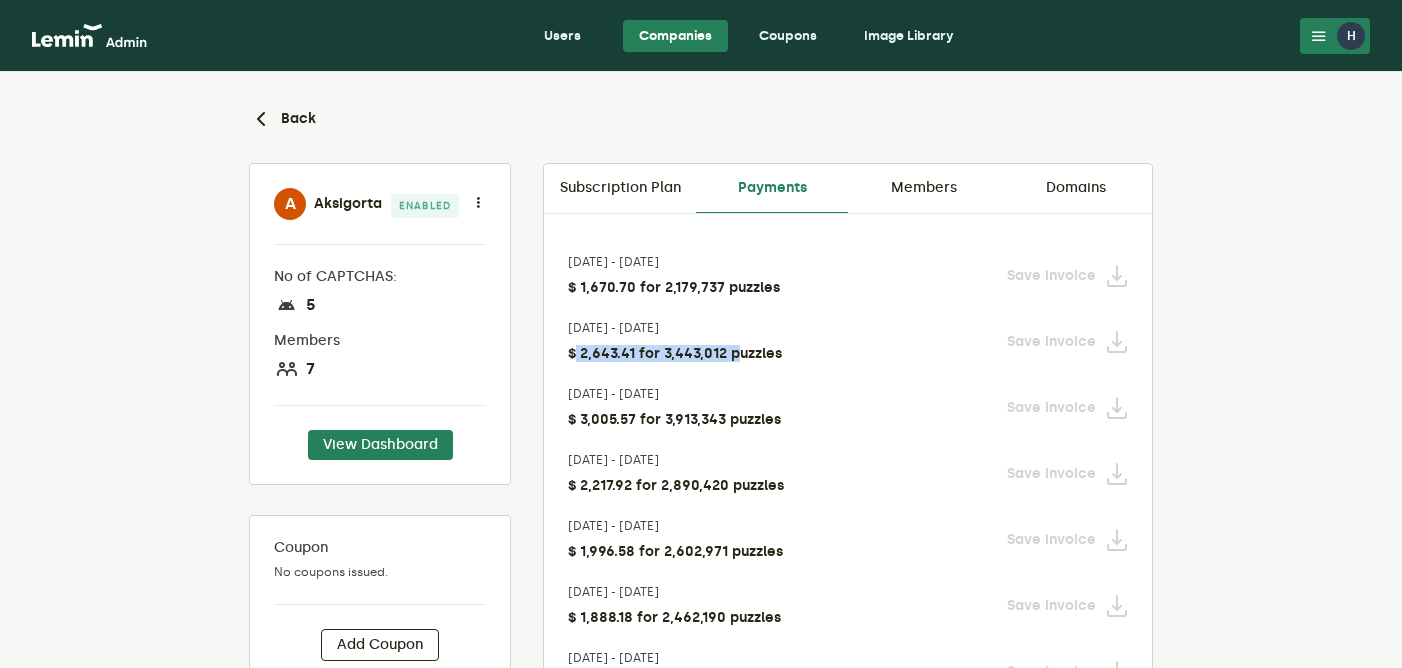 drag, startPoint x: 731, startPoint y: 349, endPoint x: 638, endPoint y: 342, distance: 93.26307 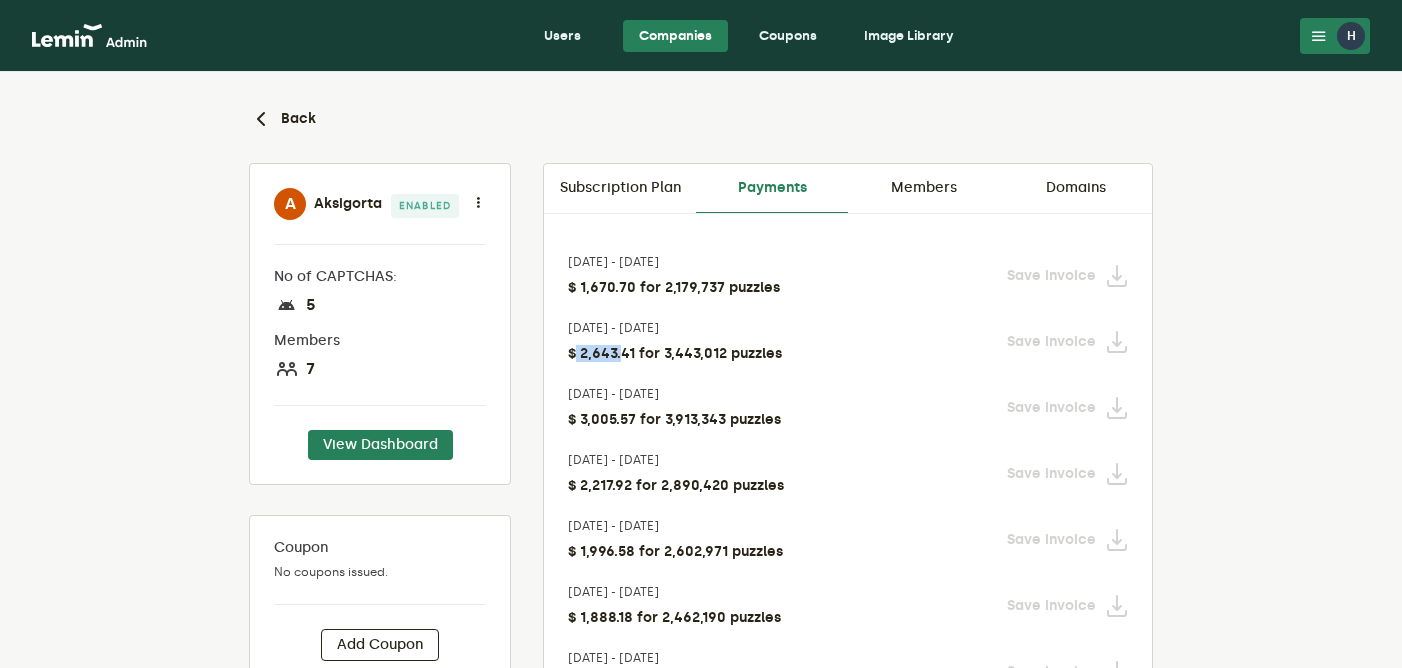 drag, startPoint x: 801, startPoint y: 353, endPoint x: 571, endPoint y: 352, distance: 230.00217 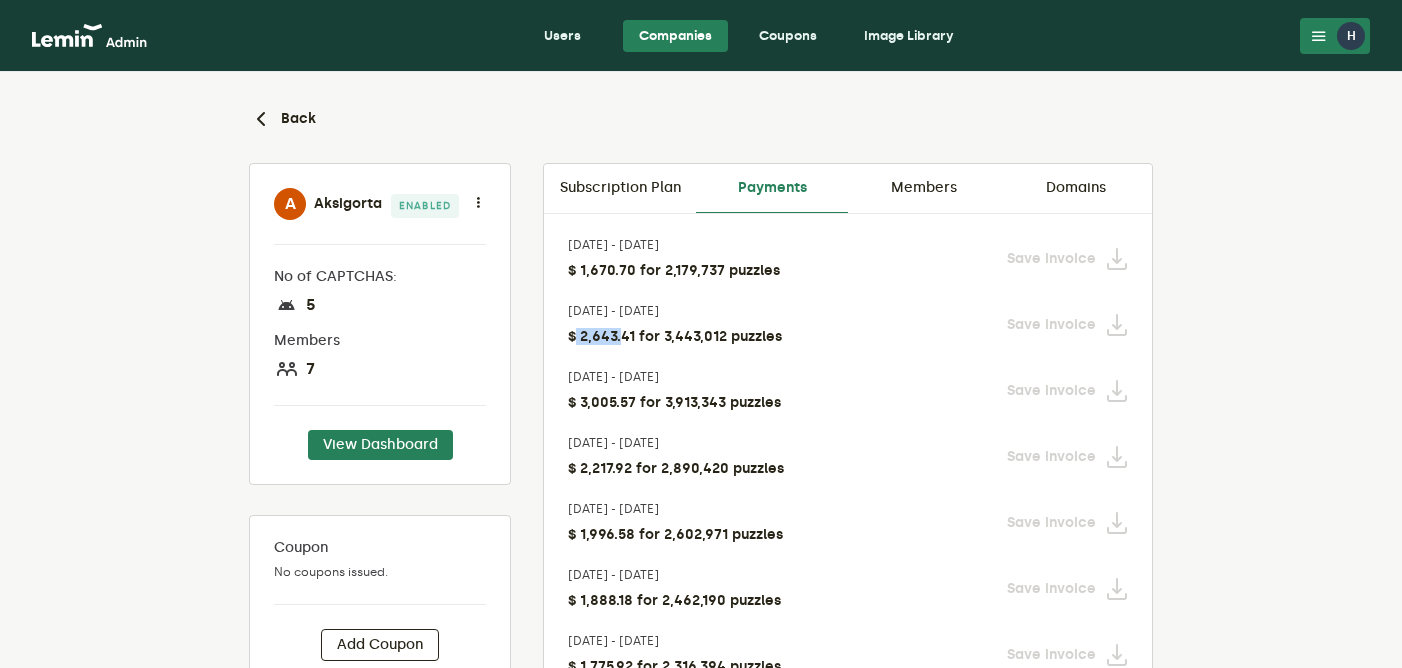 scroll, scrollTop: 18, scrollLeft: 0, axis: vertical 